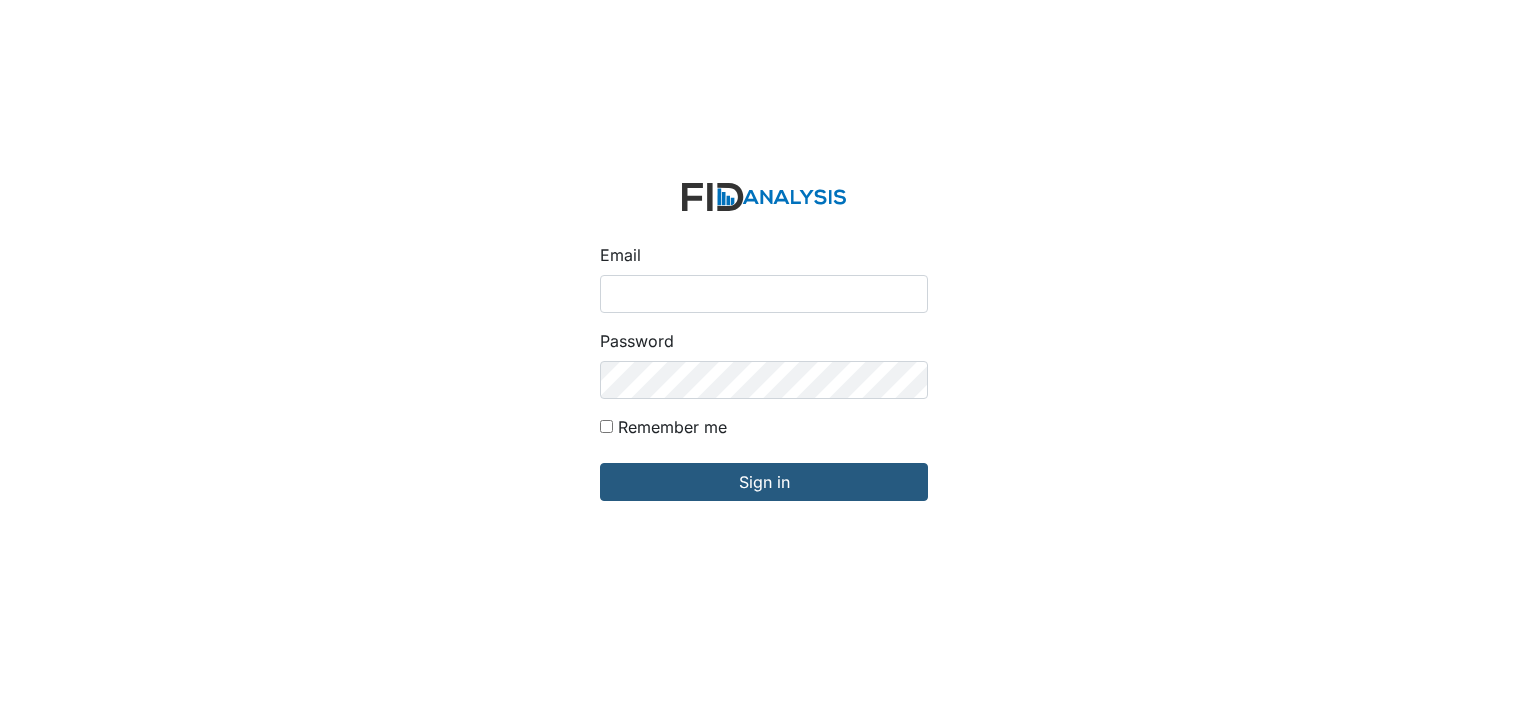 scroll, scrollTop: 0, scrollLeft: 0, axis: both 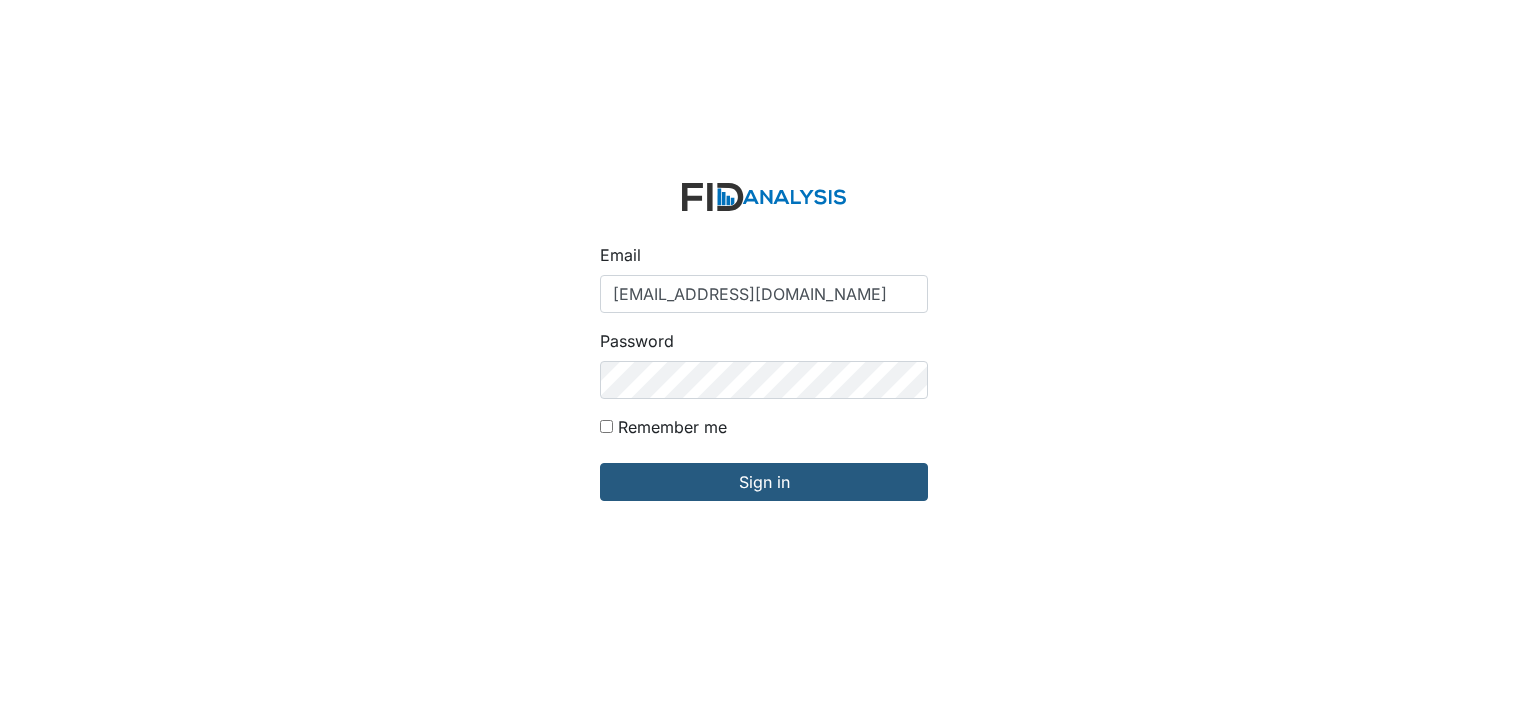 click on "Email
gcappiello@lifeincorporated.com
Password
Remember me
Sign in" at bounding box center (764, 354) 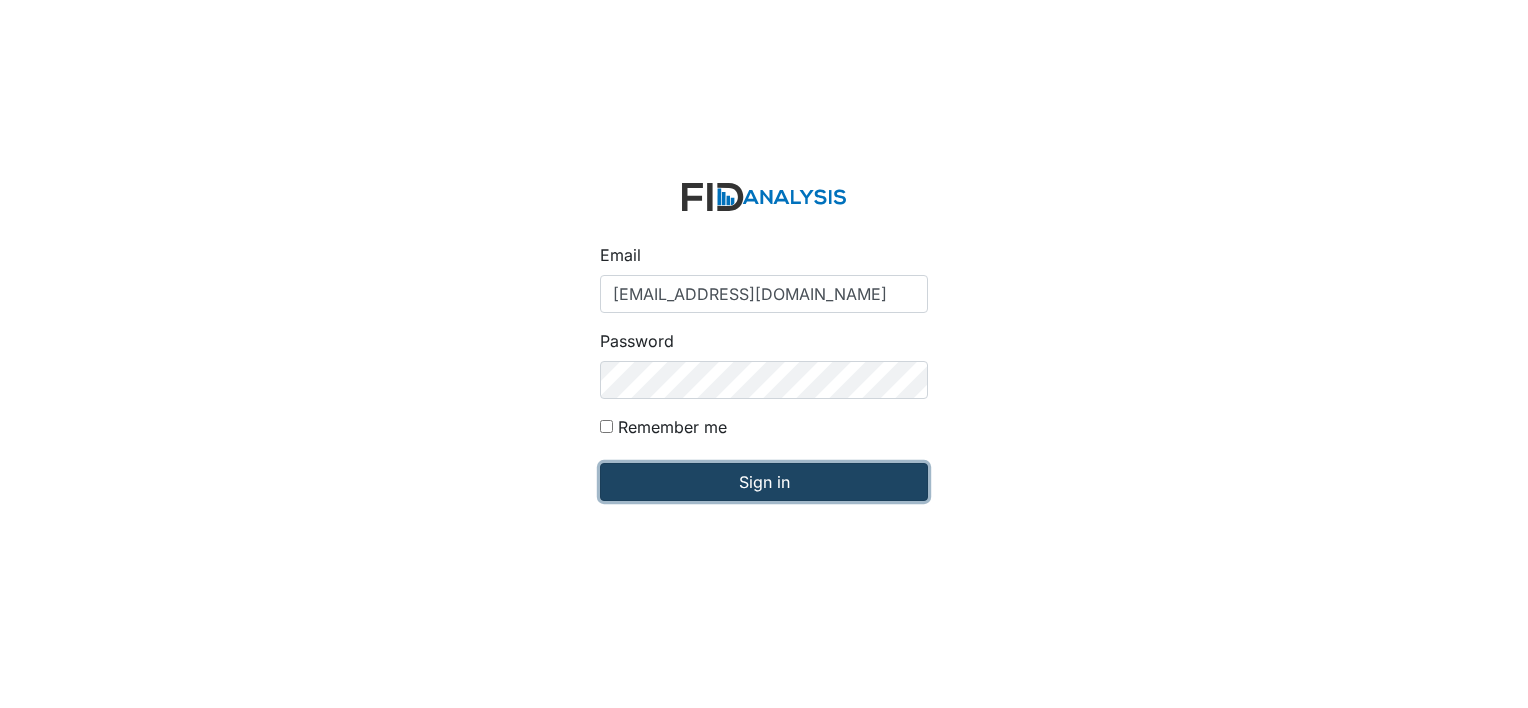 click on "Sign in" at bounding box center (764, 482) 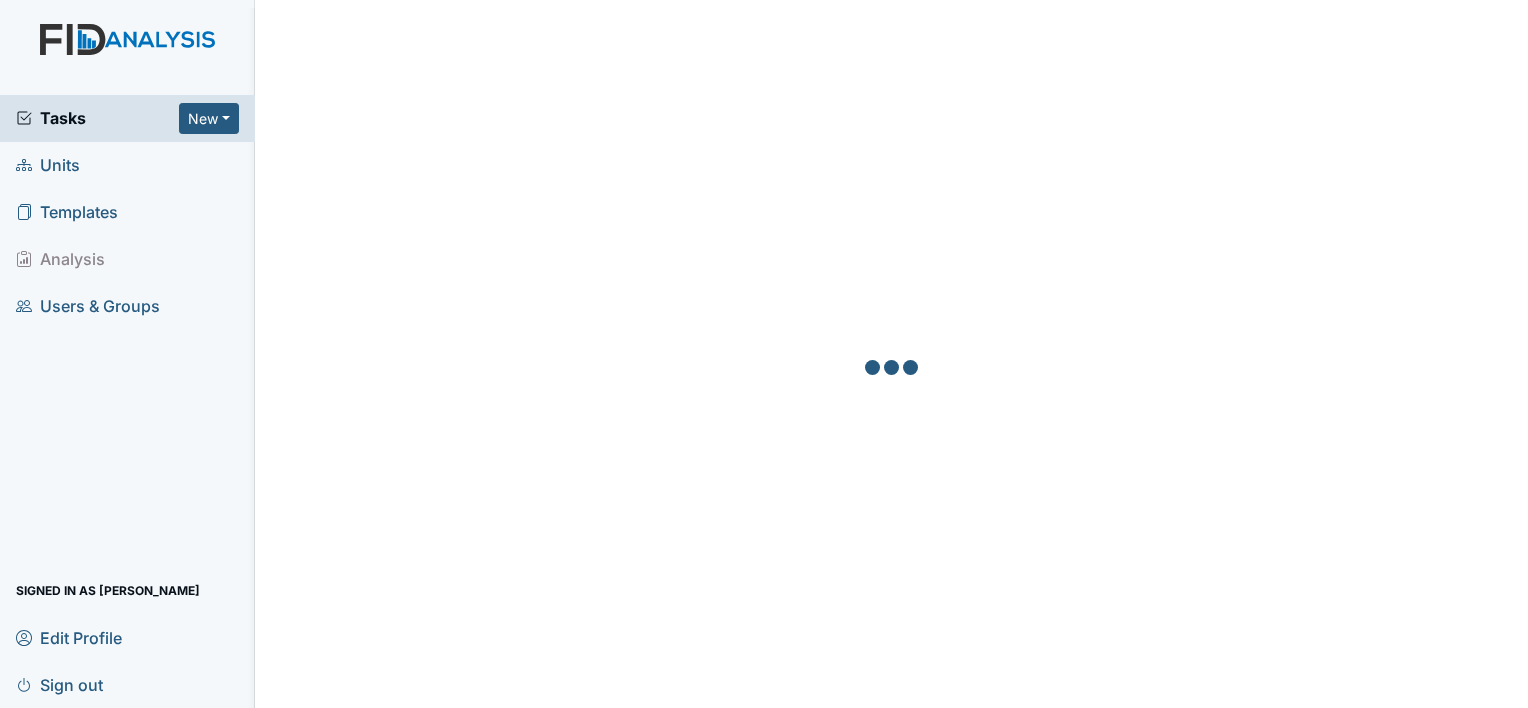 scroll, scrollTop: 0, scrollLeft: 0, axis: both 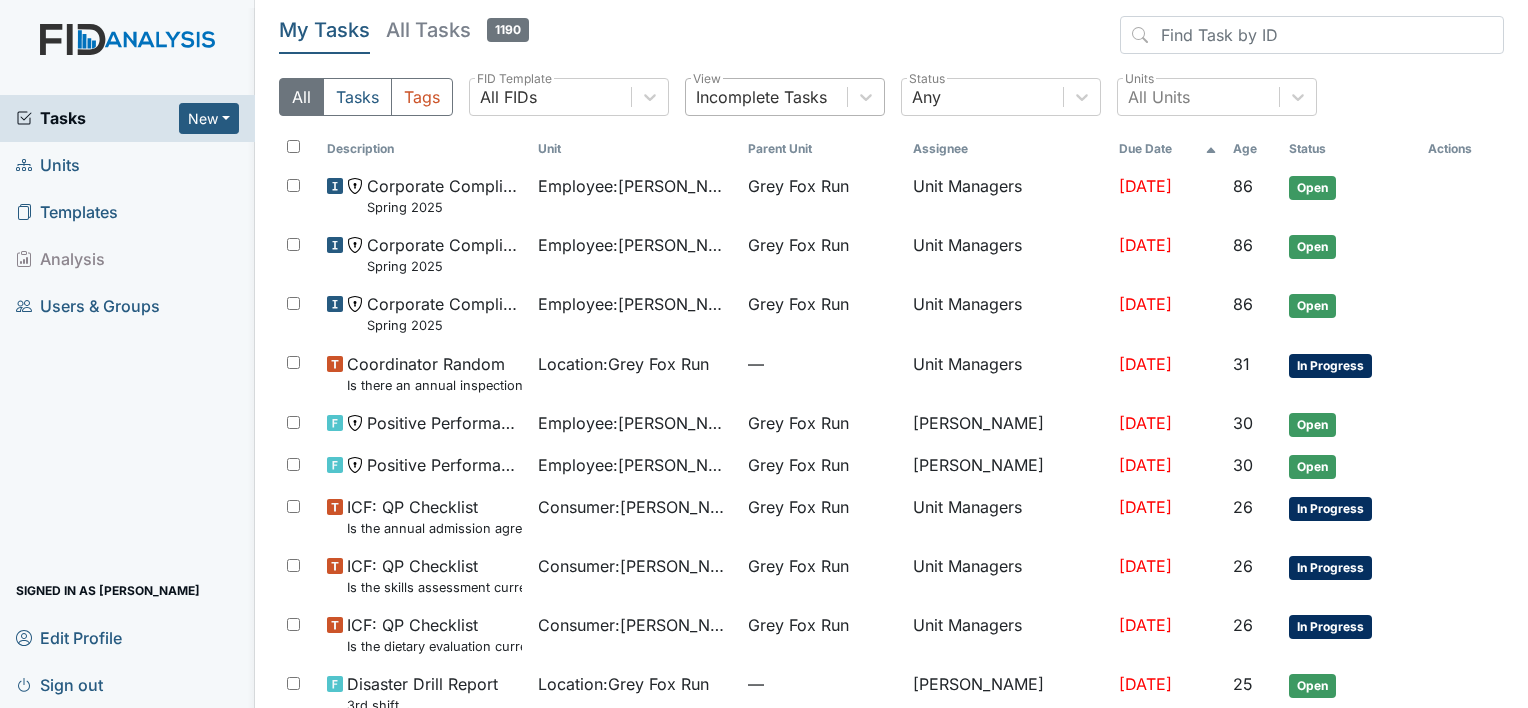 click on "Incomplete Tasks" at bounding box center [761, 97] 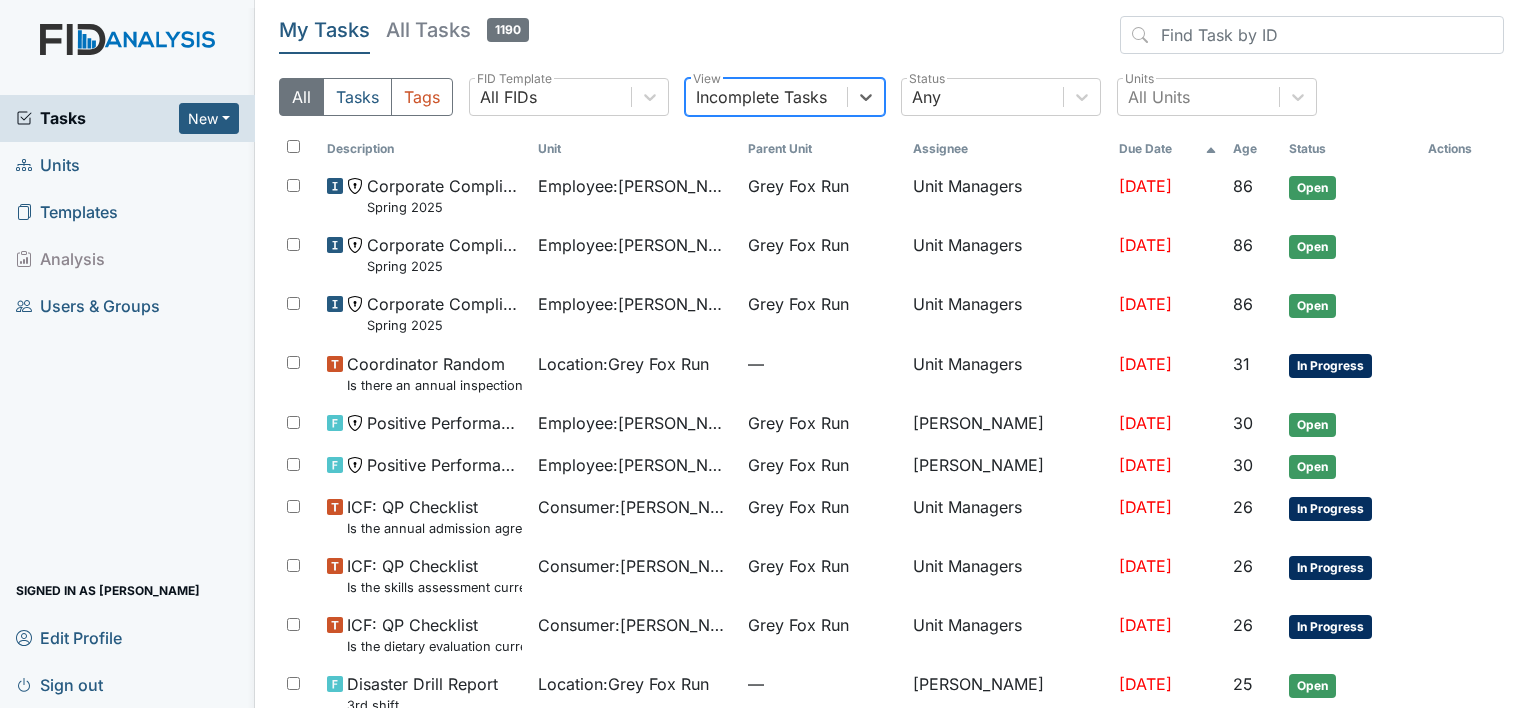 click on "Incomplete Tasks" at bounding box center [761, 97] 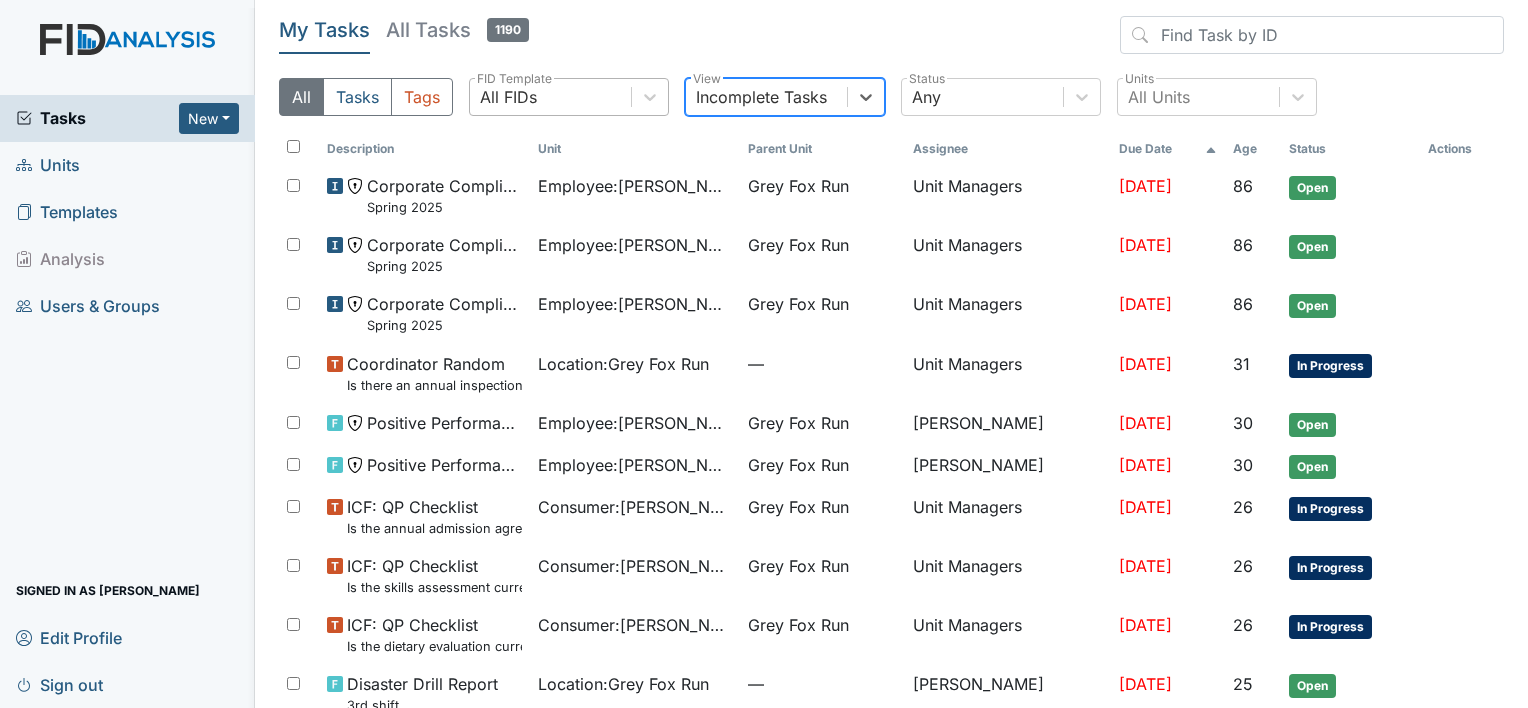 click on "All FIDs" at bounding box center (508, 97) 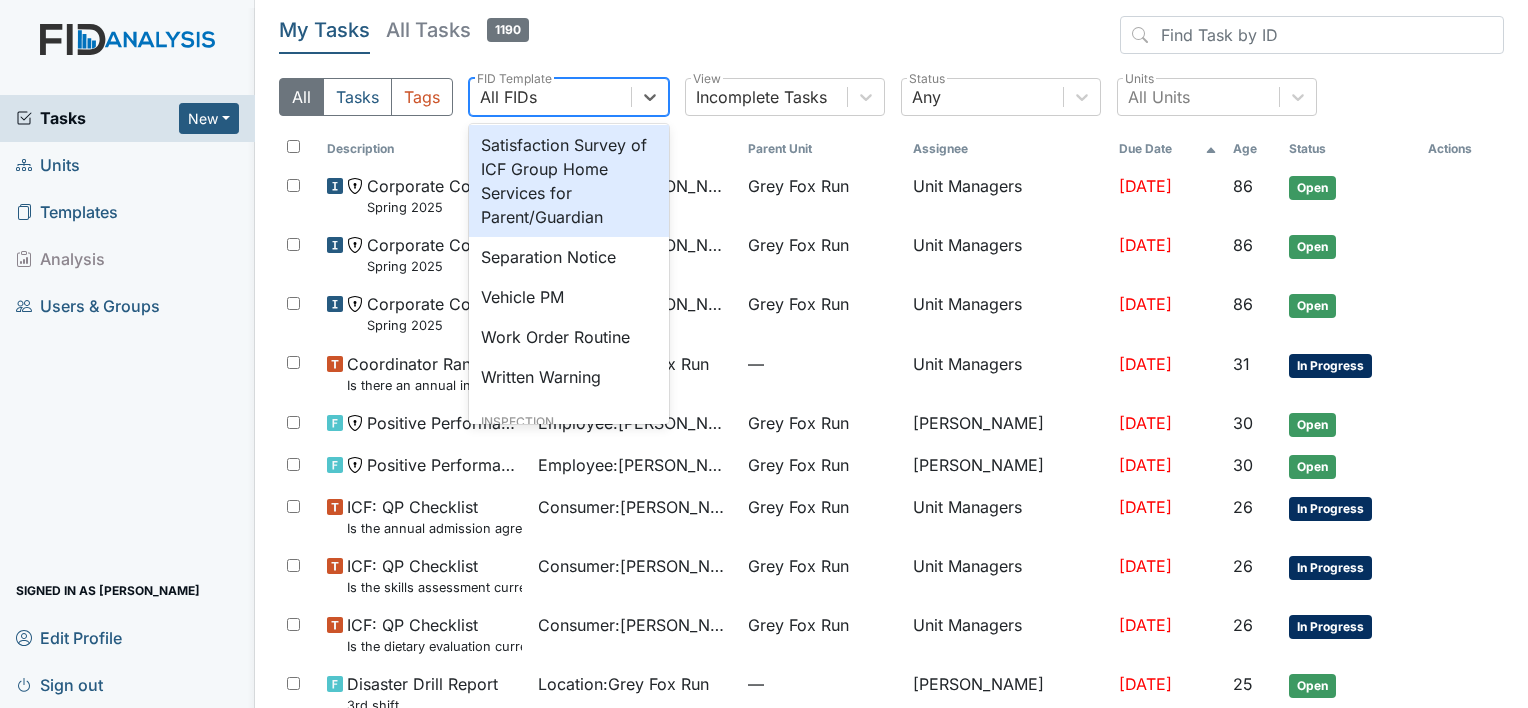 scroll, scrollTop: 800, scrollLeft: 0, axis: vertical 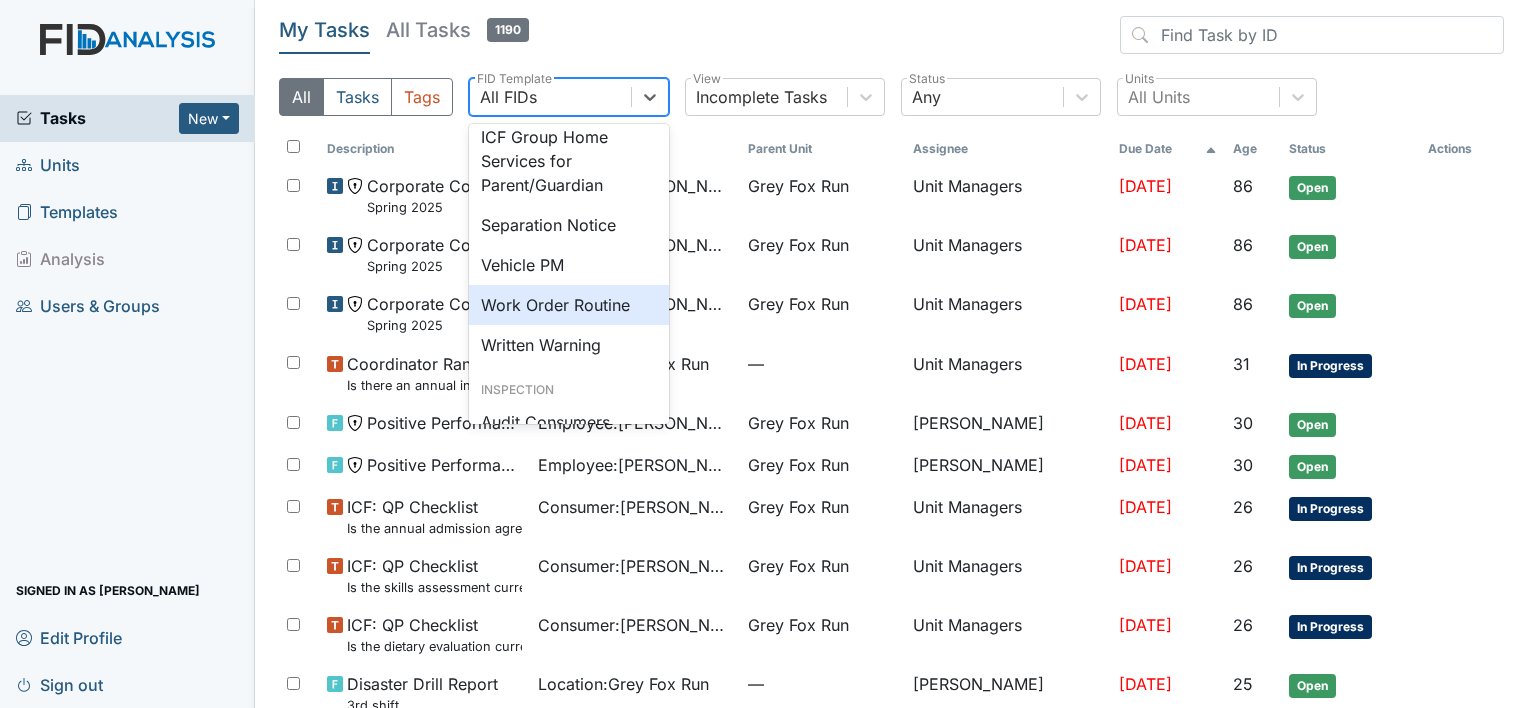click on "Work Order Routine" at bounding box center [569, 305] 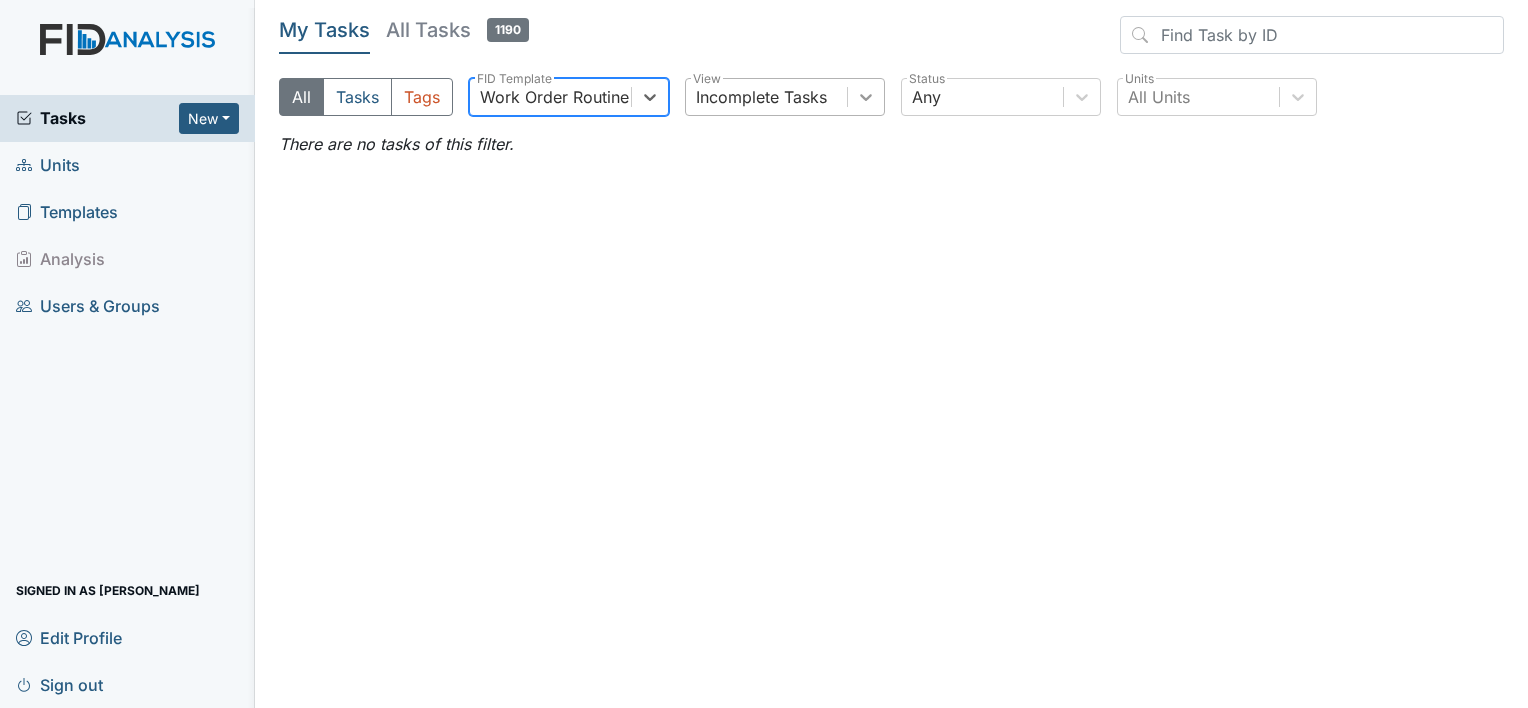 click 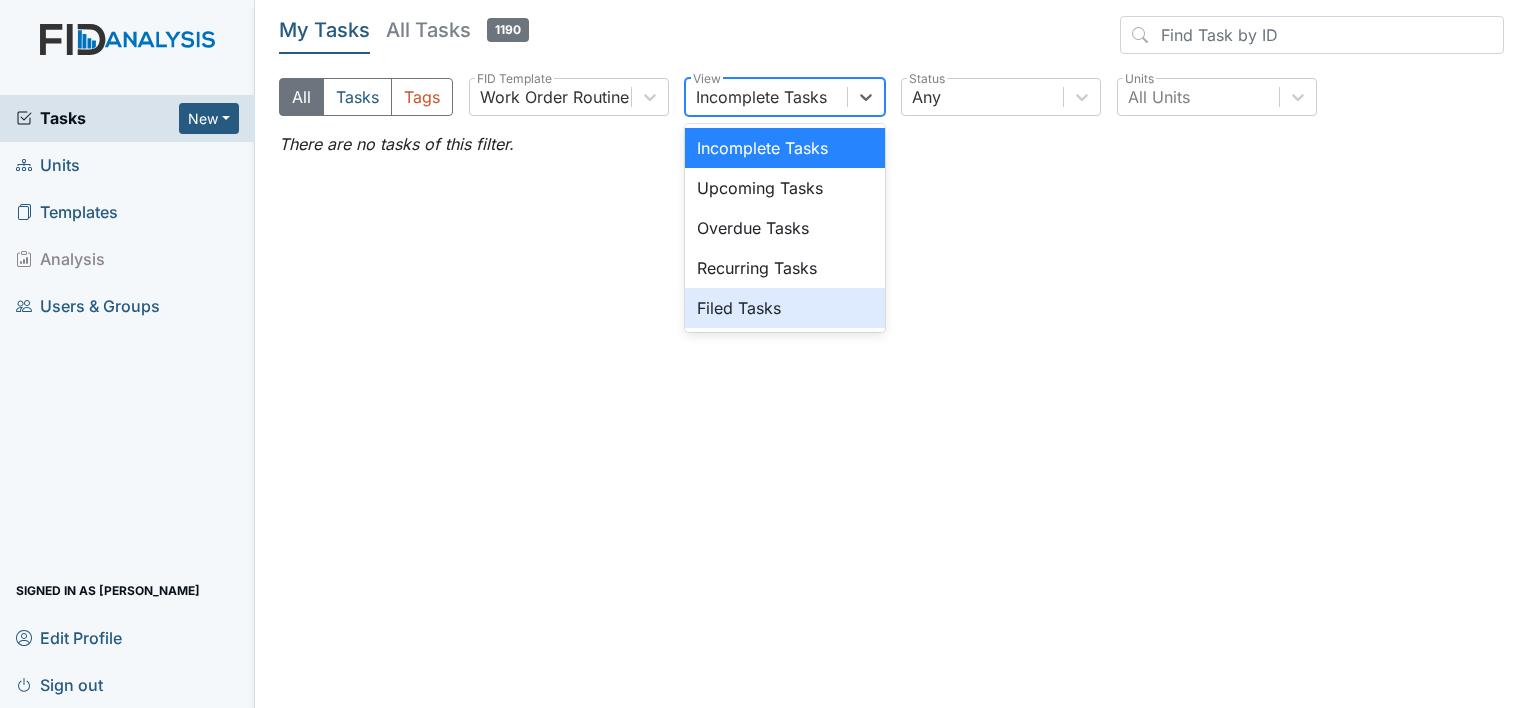 click on "Filed Tasks" at bounding box center [785, 308] 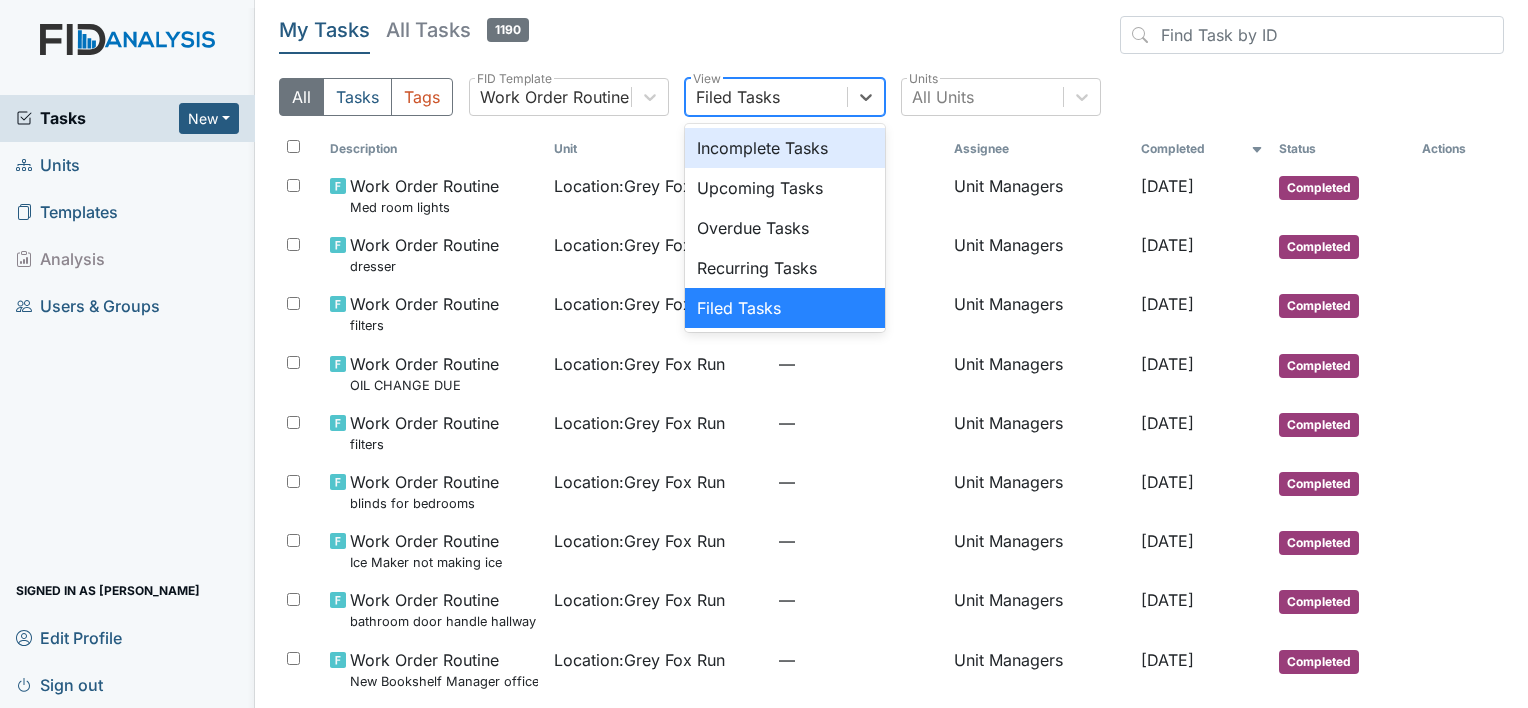 click on "Filed Tasks" at bounding box center [766, 97] 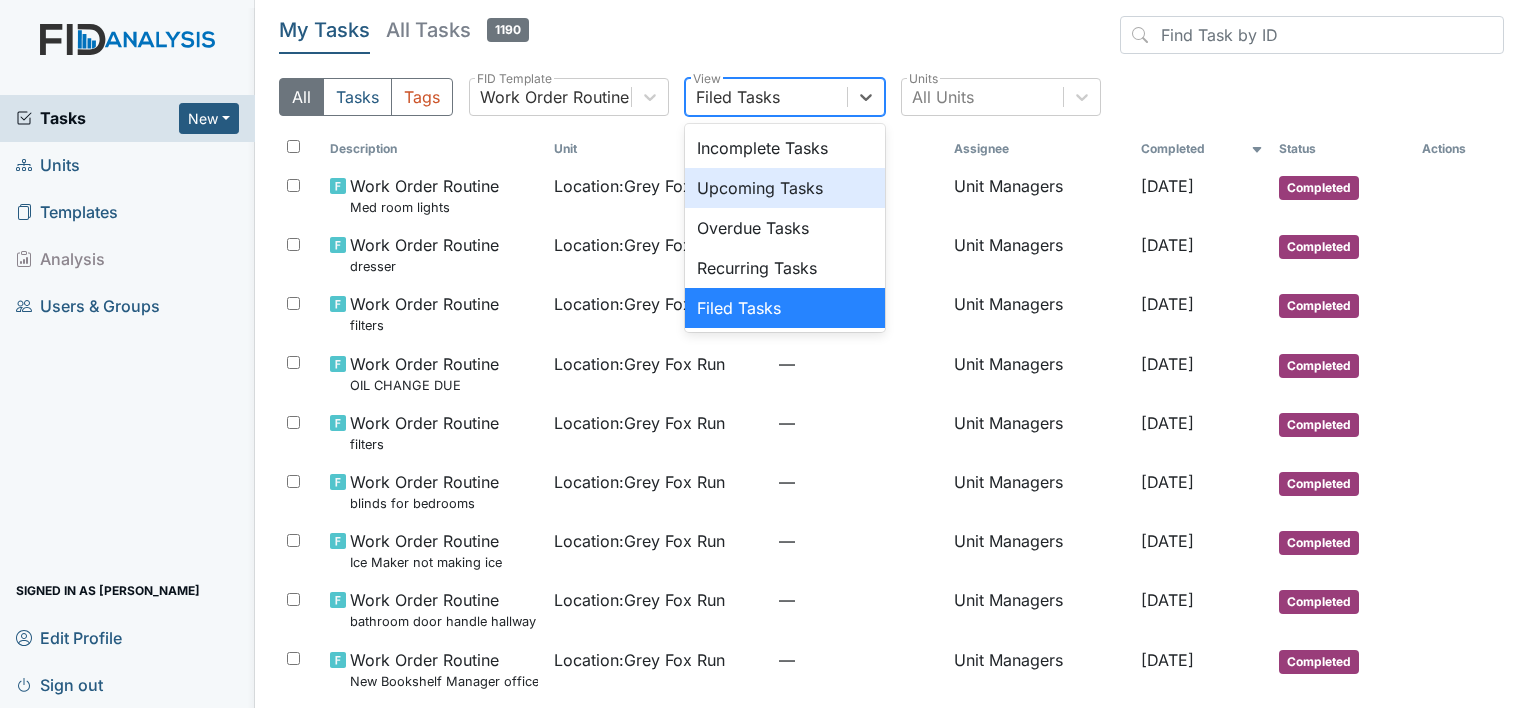 click on "Upcoming Tasks" at bounding box center (785, 188) 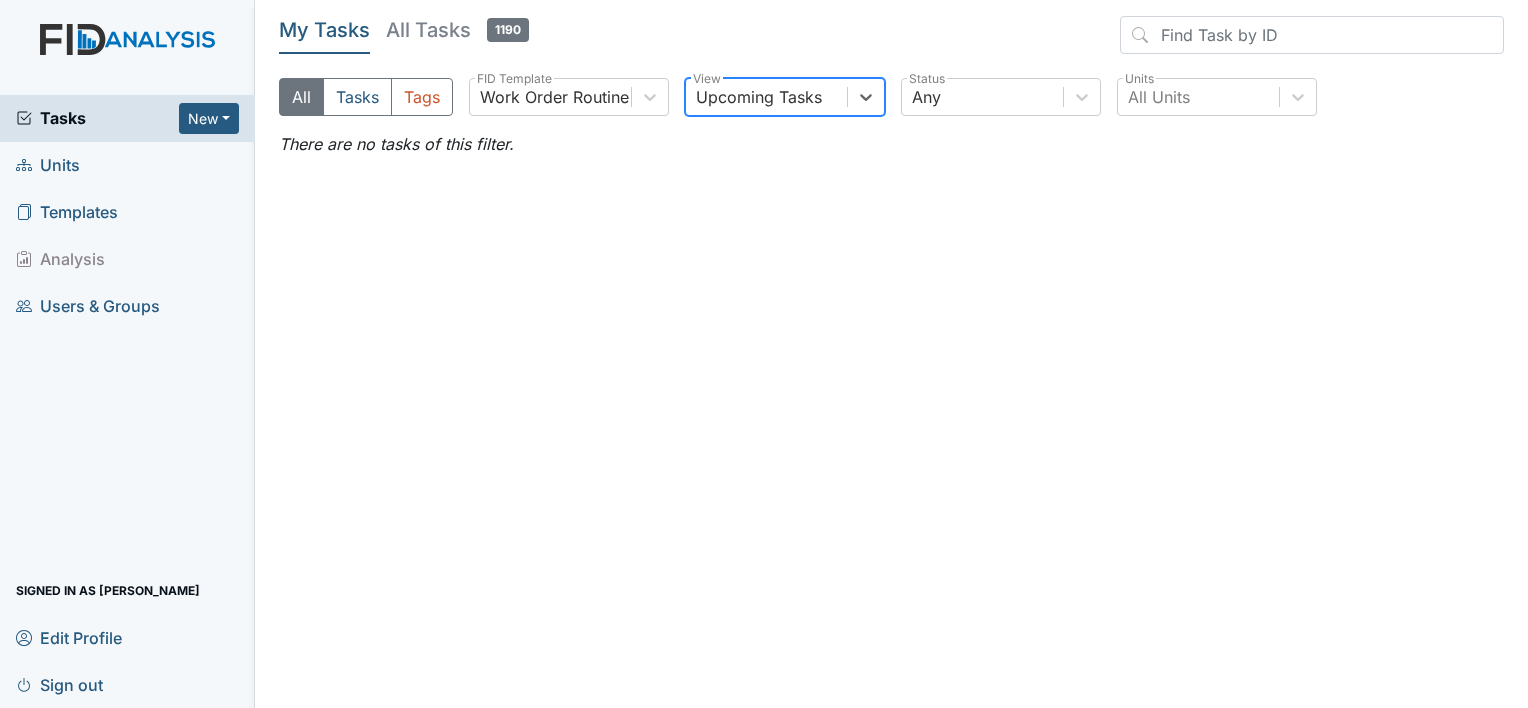 click on "Upcoming Tasks" at bounding box center [766, 97] 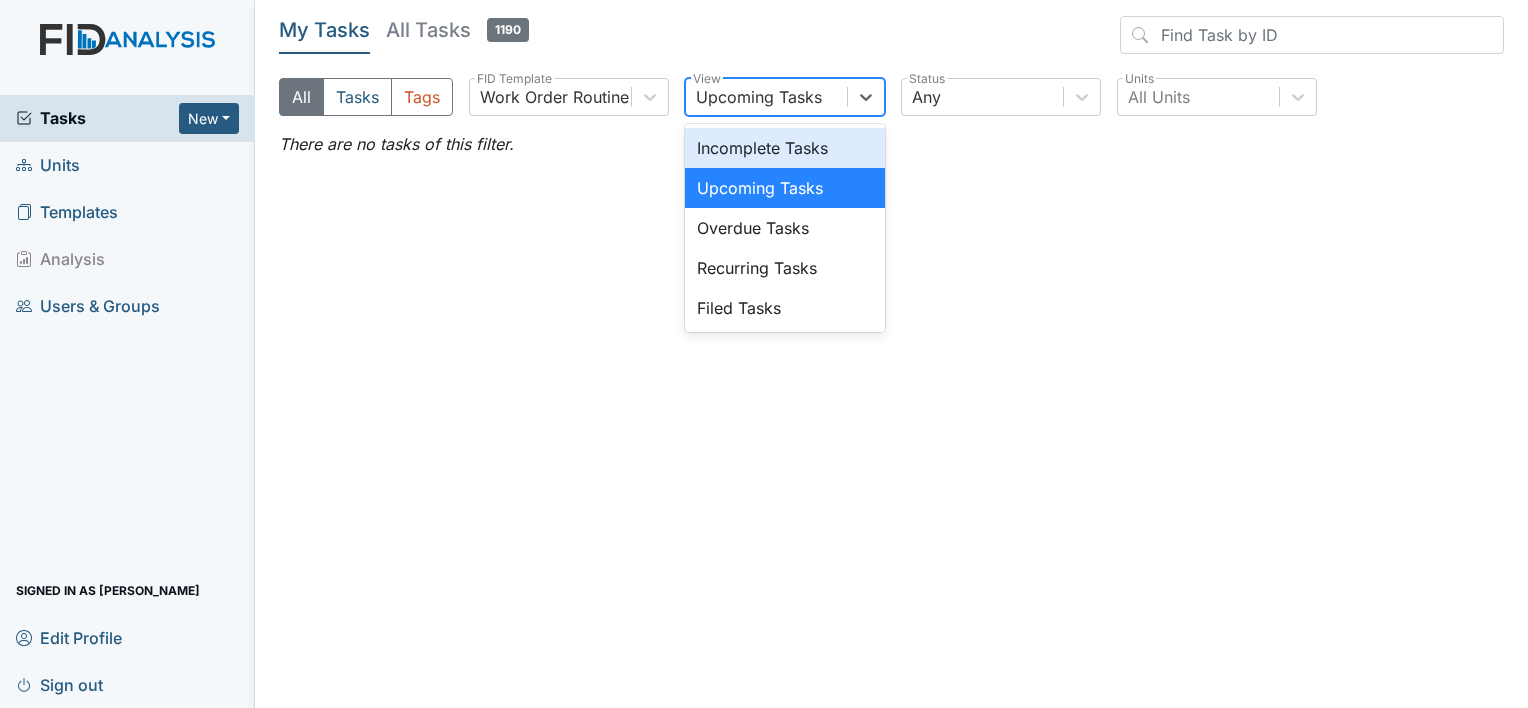 click on "Incomplete Tasks" at bounding box center [785, 148] 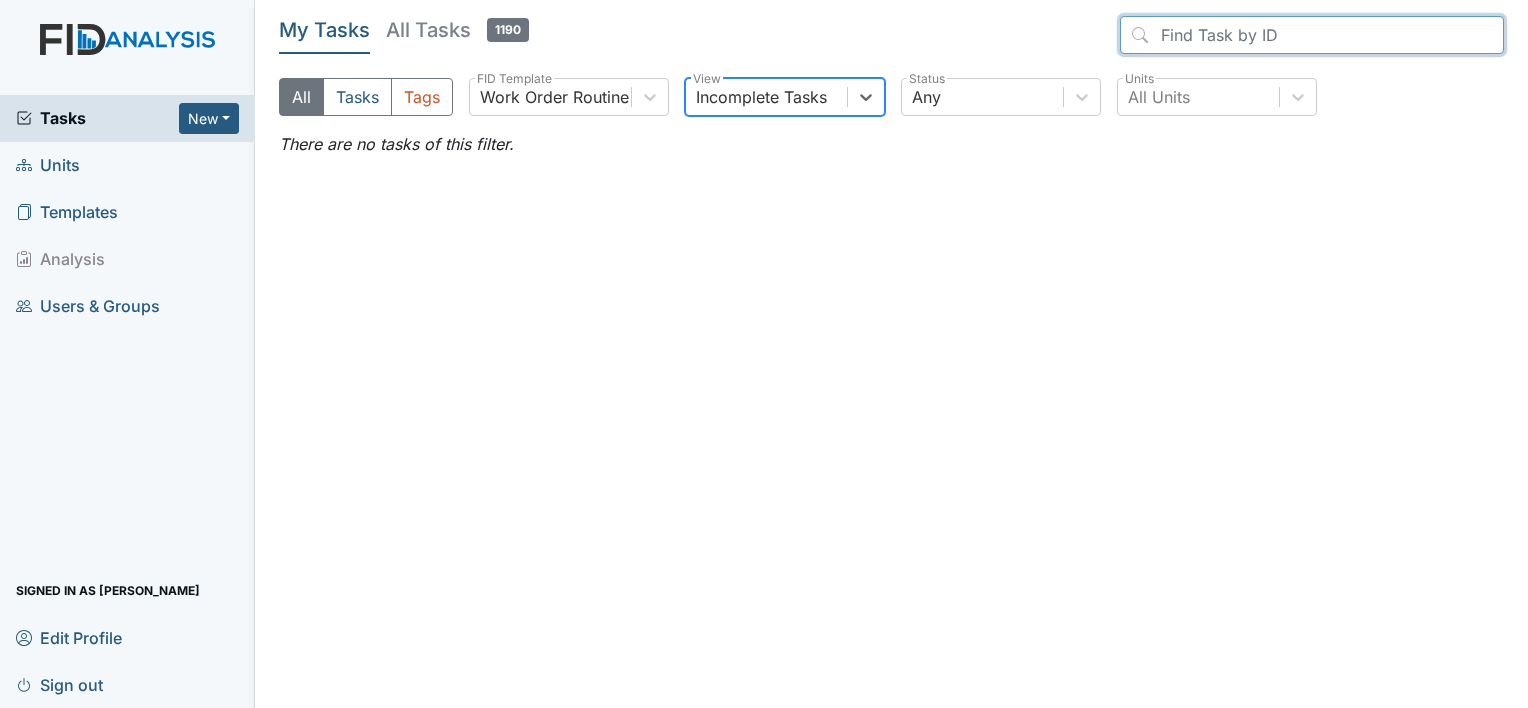 click at bounding box center (1312, 35) 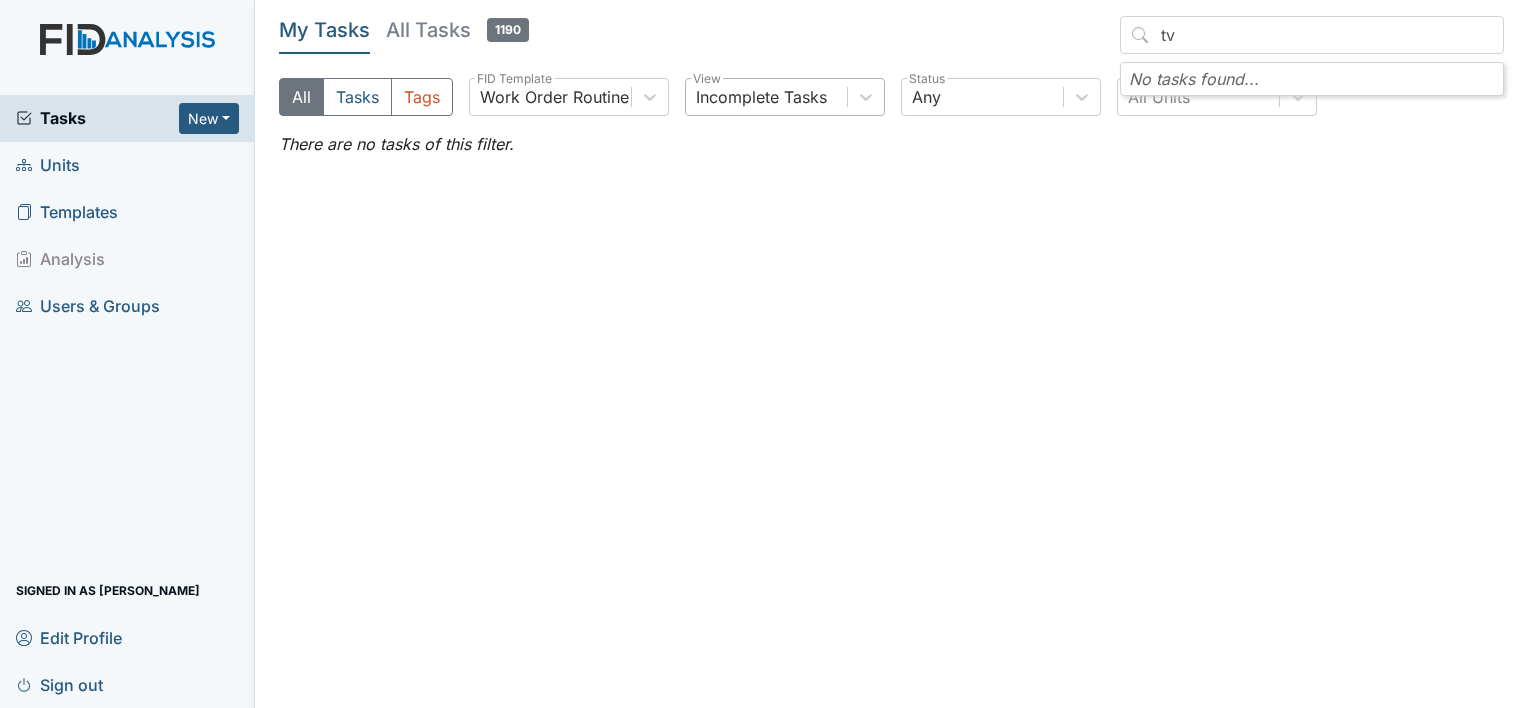 click on "Incomplete Tasks" at bounding box center [761, 97] 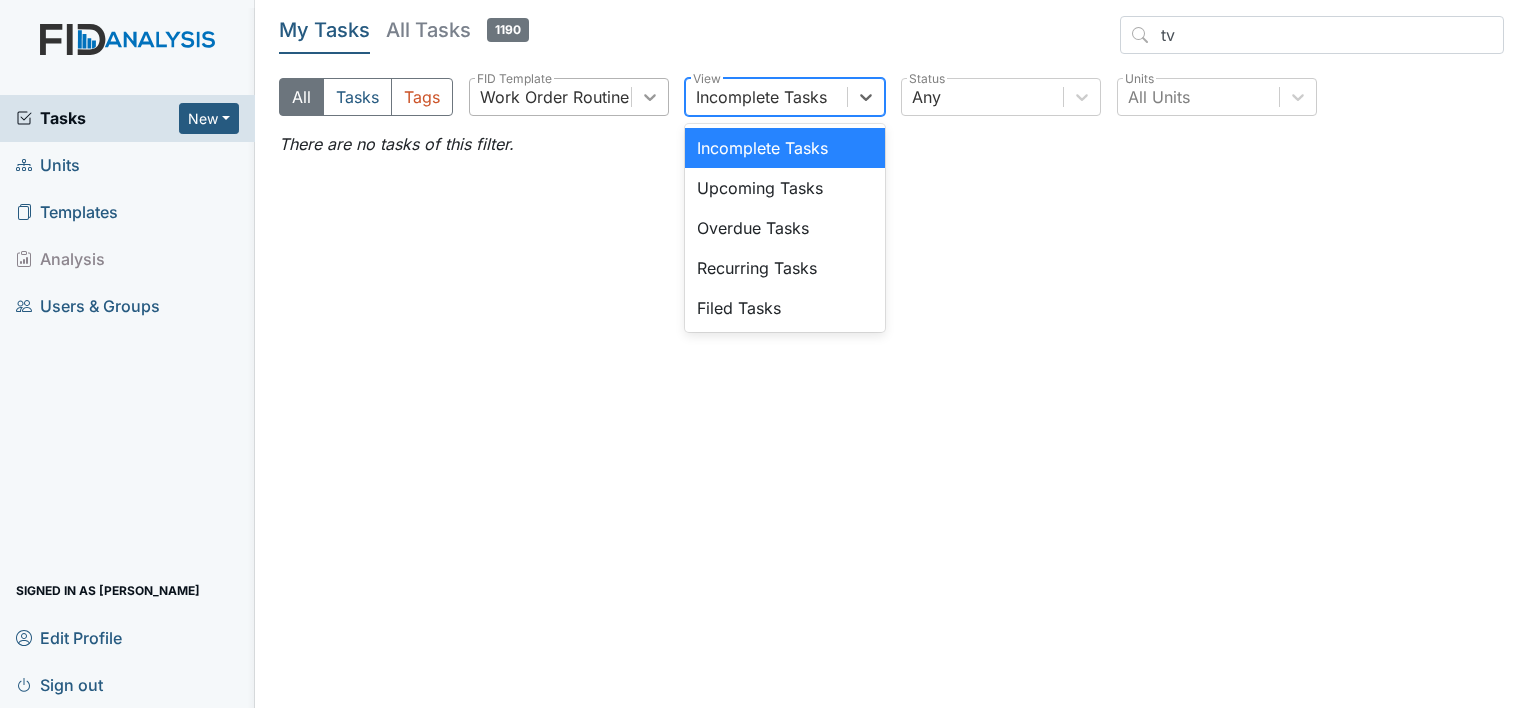 click at bounding box center (650, 97) 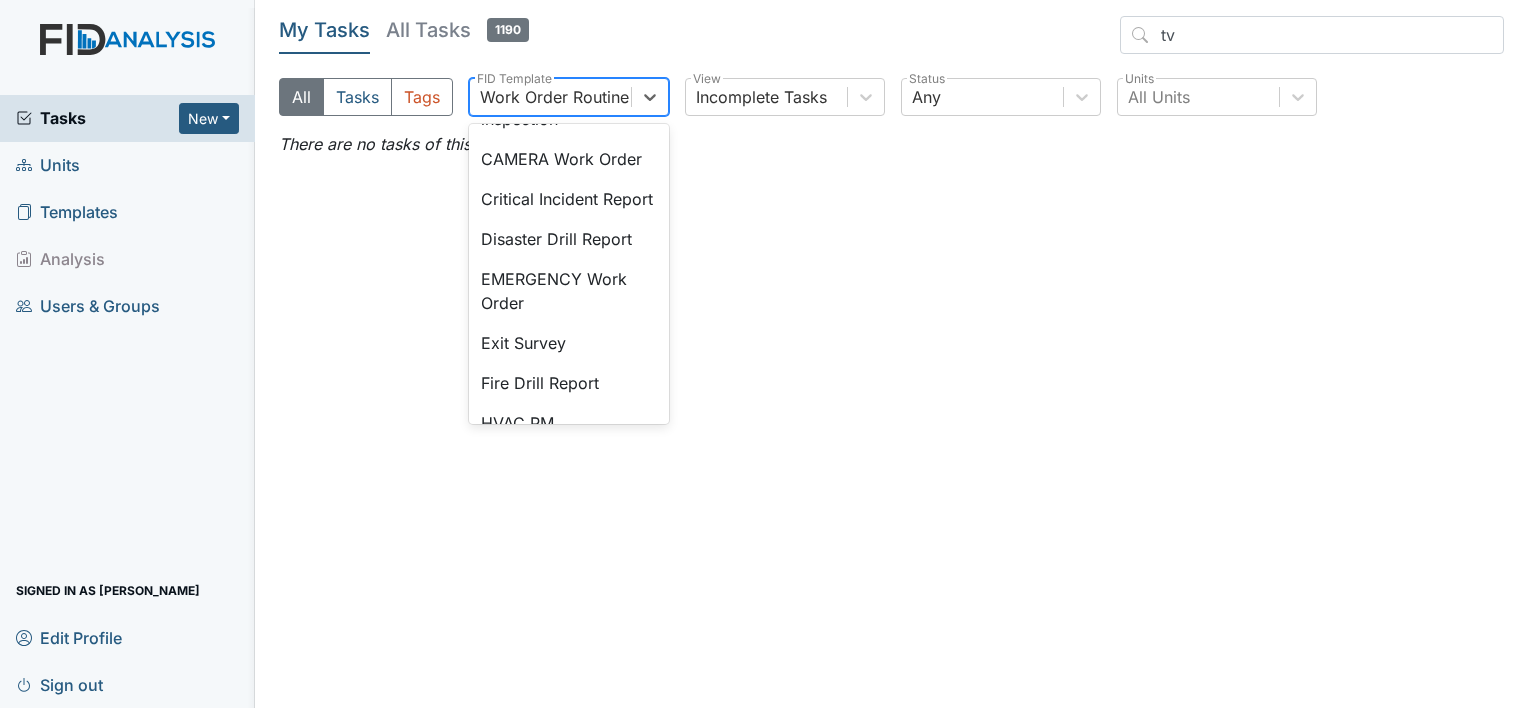 scroll, scrollTop: 0, scrollLeft: 0, axis: both 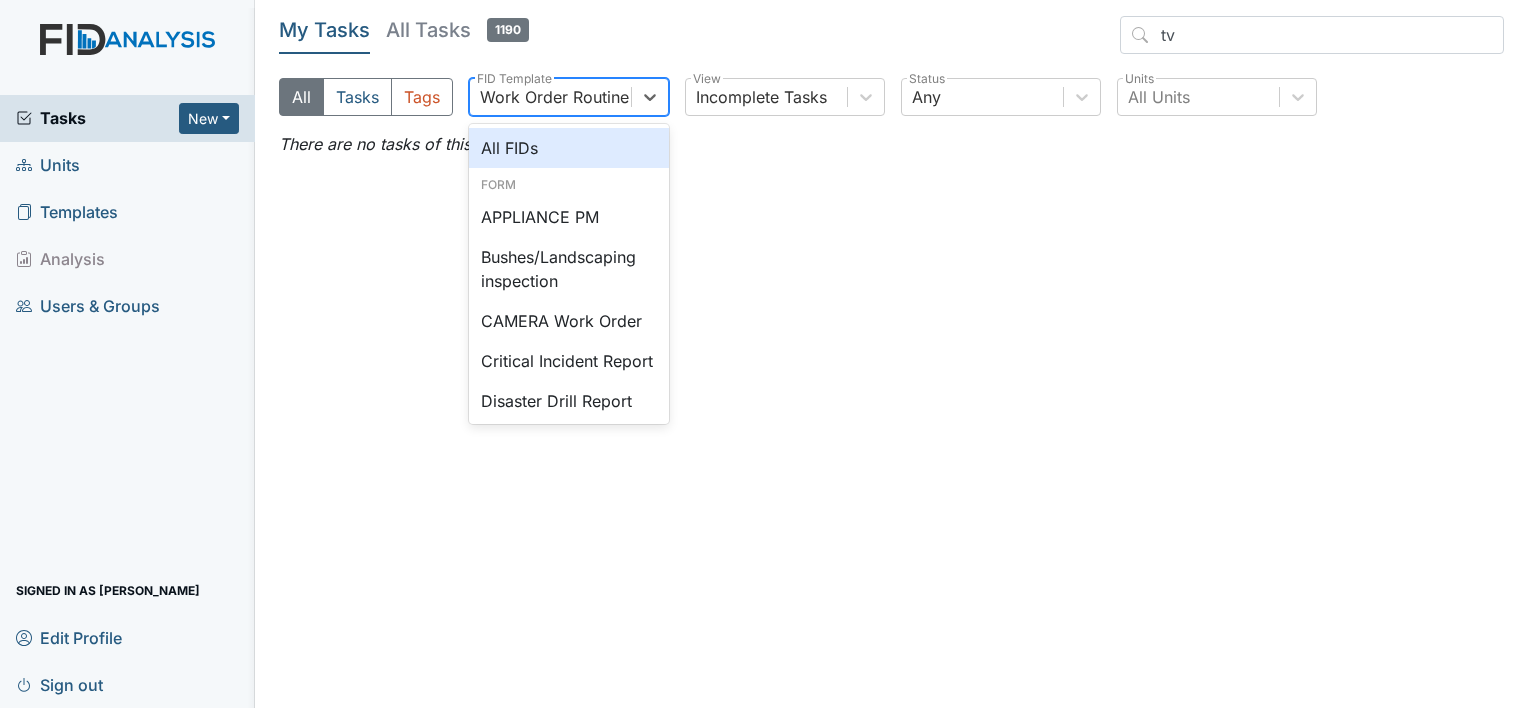 click on "All FIDs" at bounding box center [569, 148] 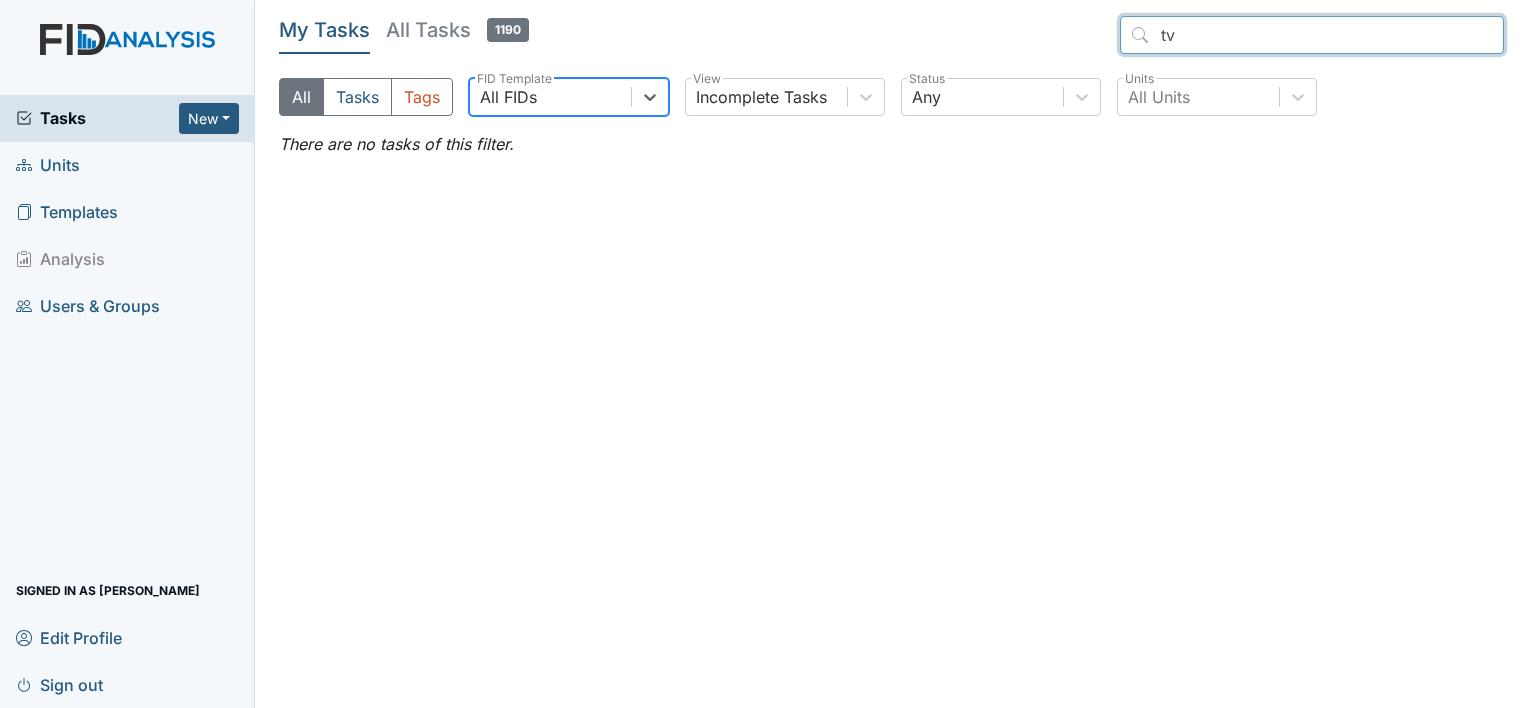 click on "tv" at bounding box center (1312, 35) 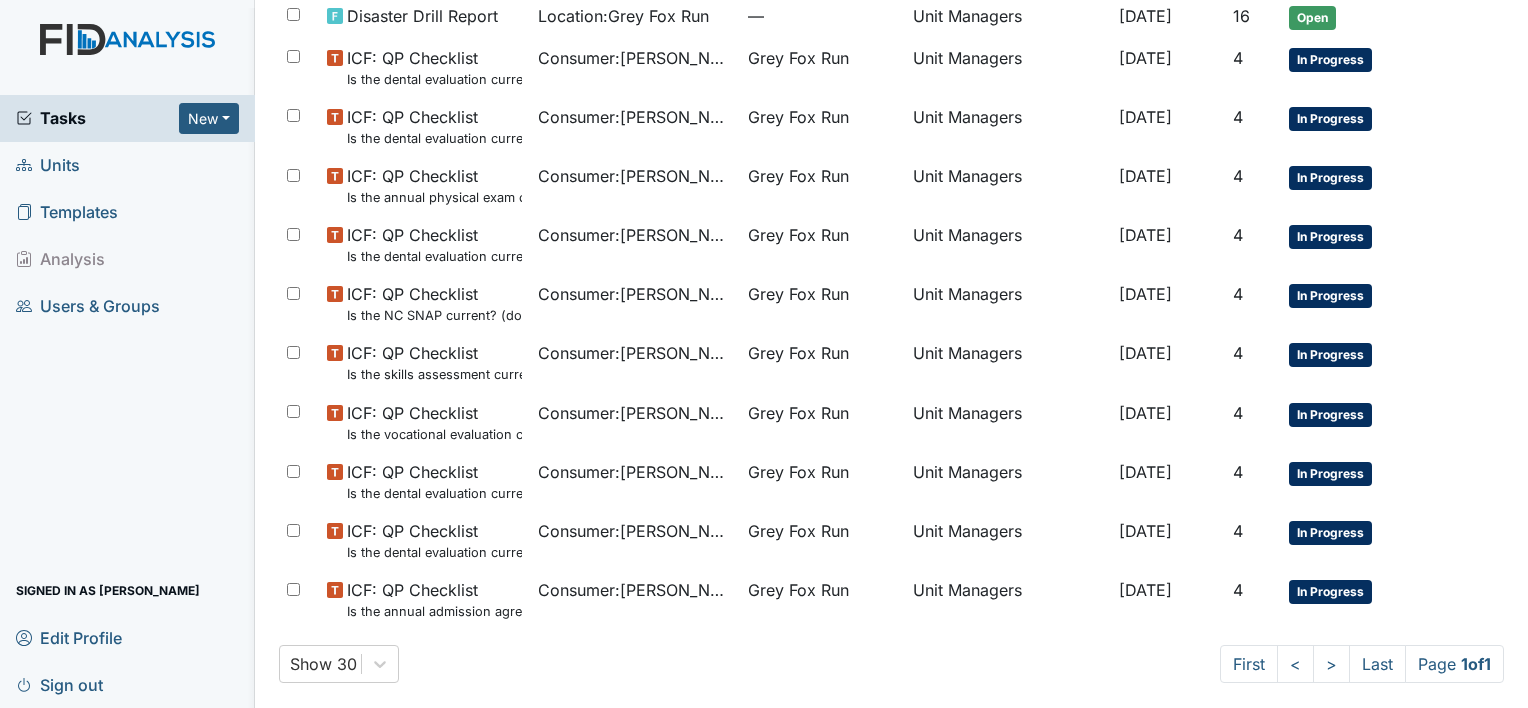 scroll, scrollTop: 816, scrollLeft: 0, axis: vertical 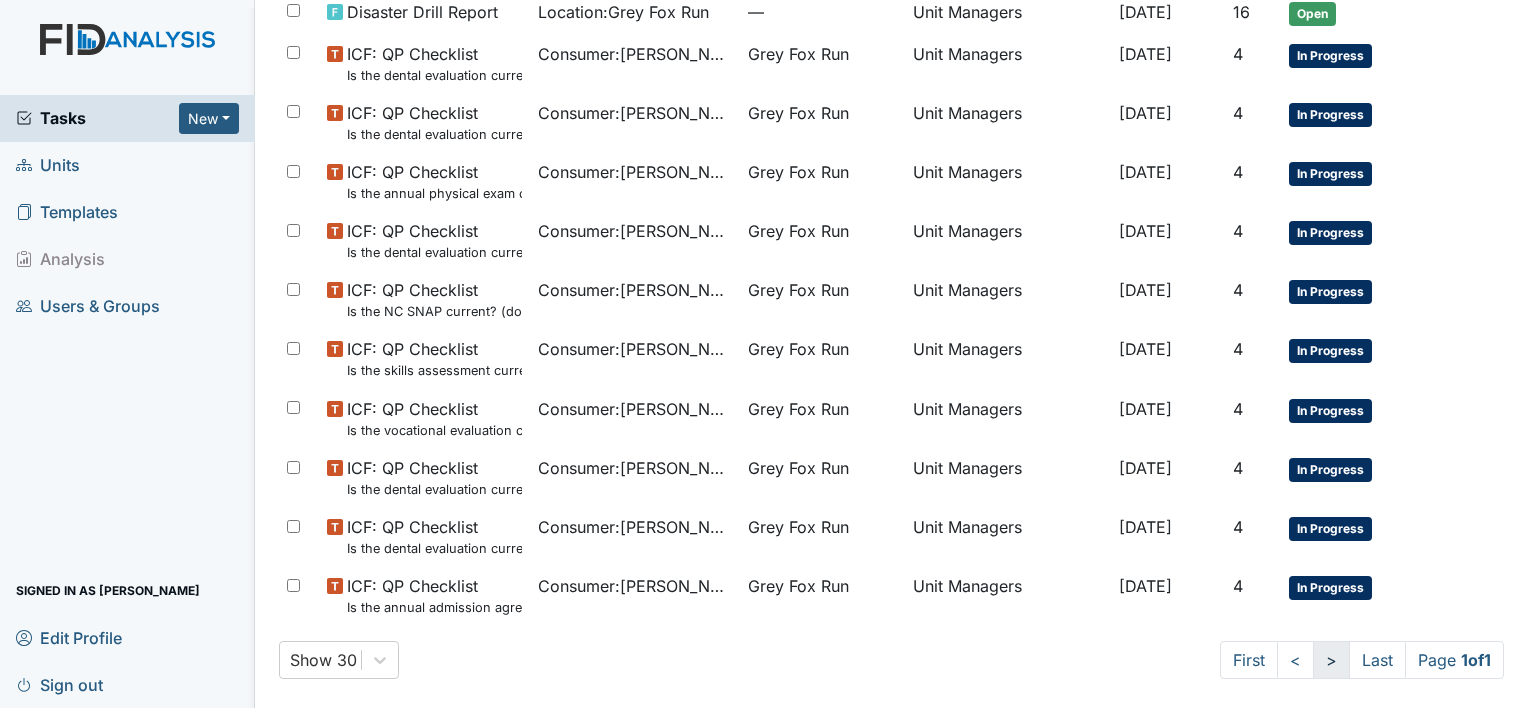 click on ">" at bounding box center (1331, 660) 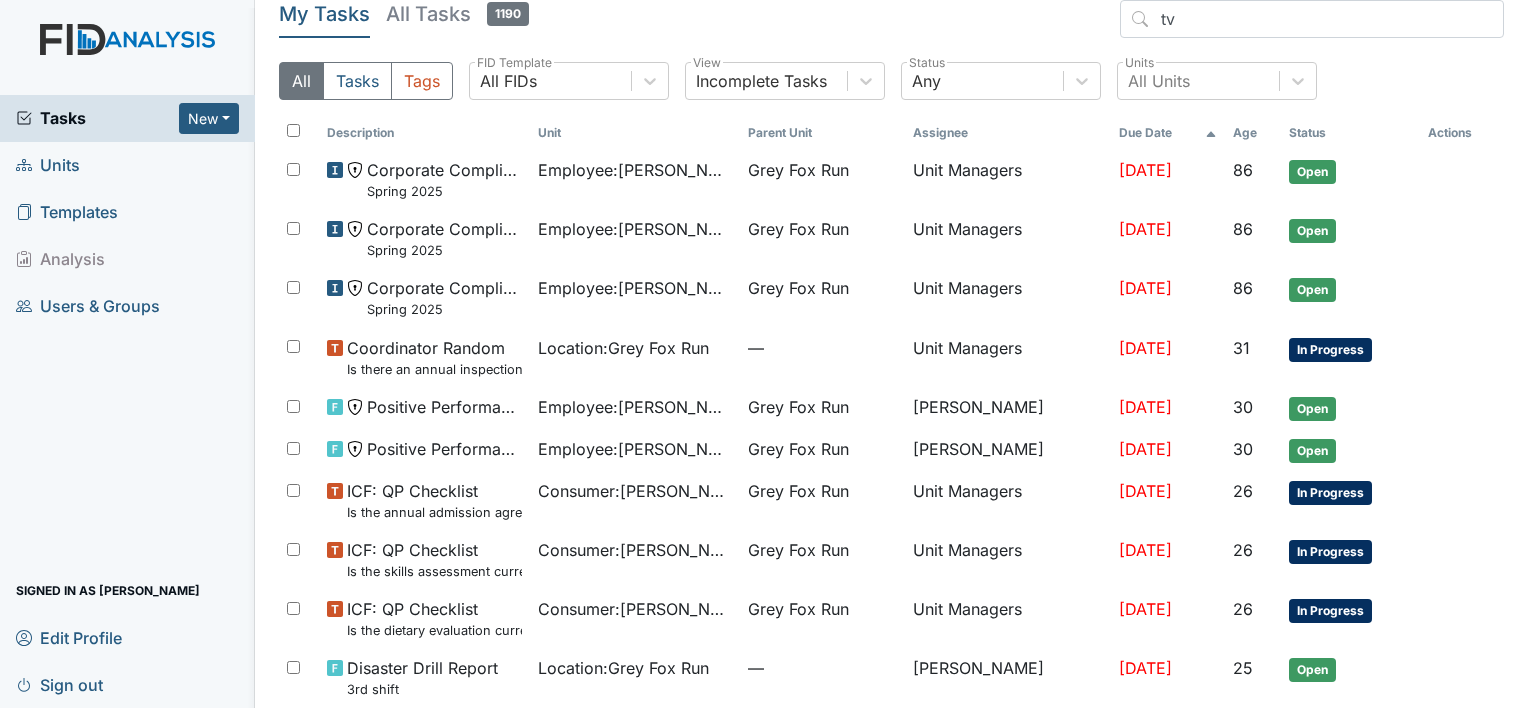 scroll, scrollTop: 0, scrollLeft: 0, axis: both 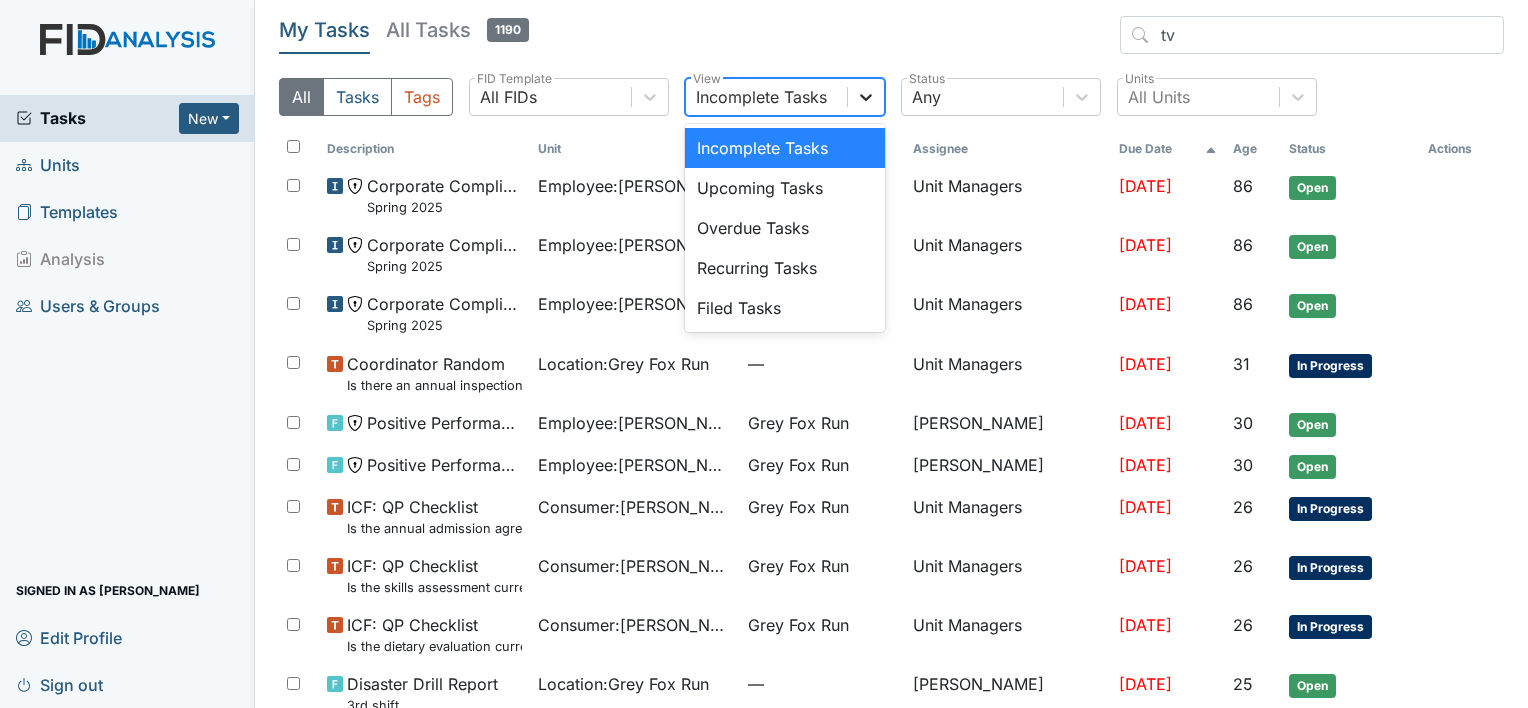 click at bounding box center (866, 97) 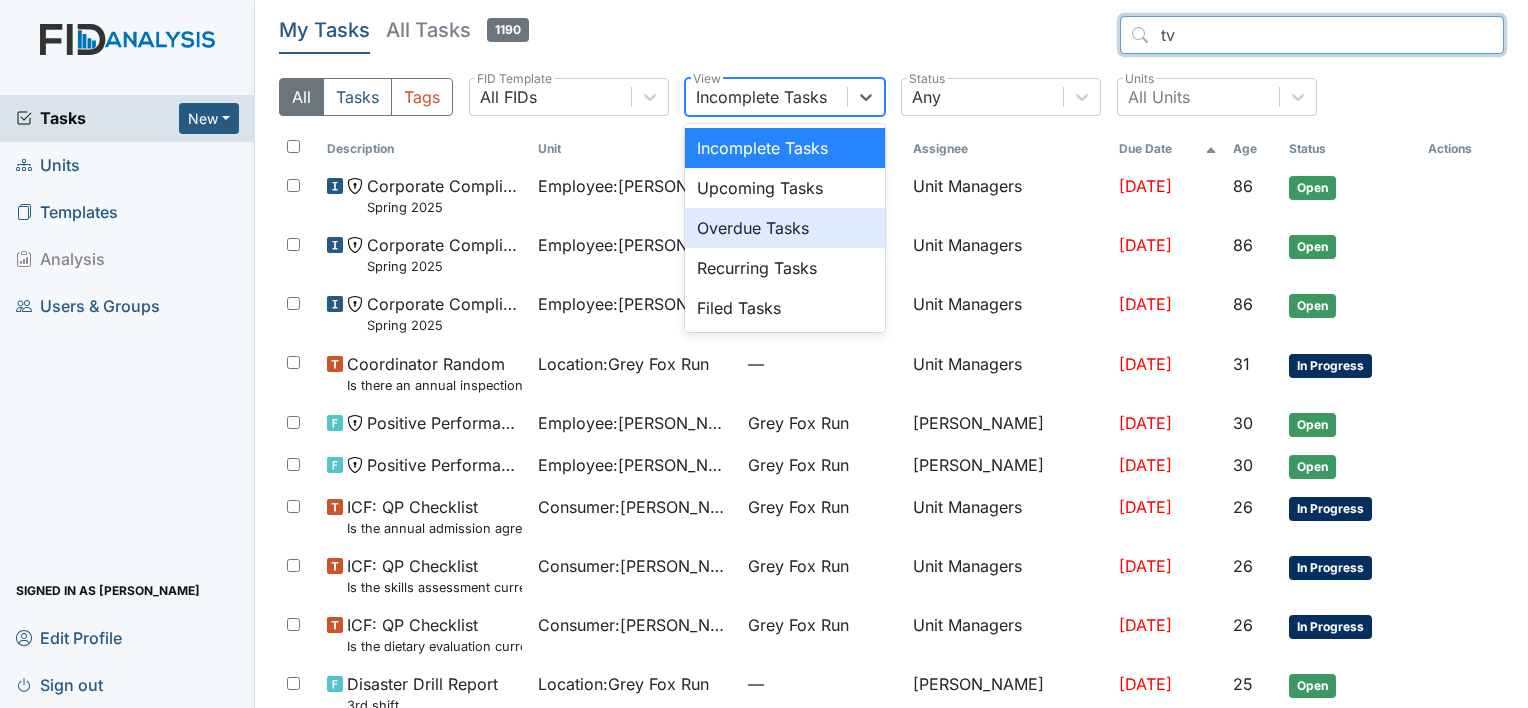 click on "tv" at bounding box center (1312, 35) 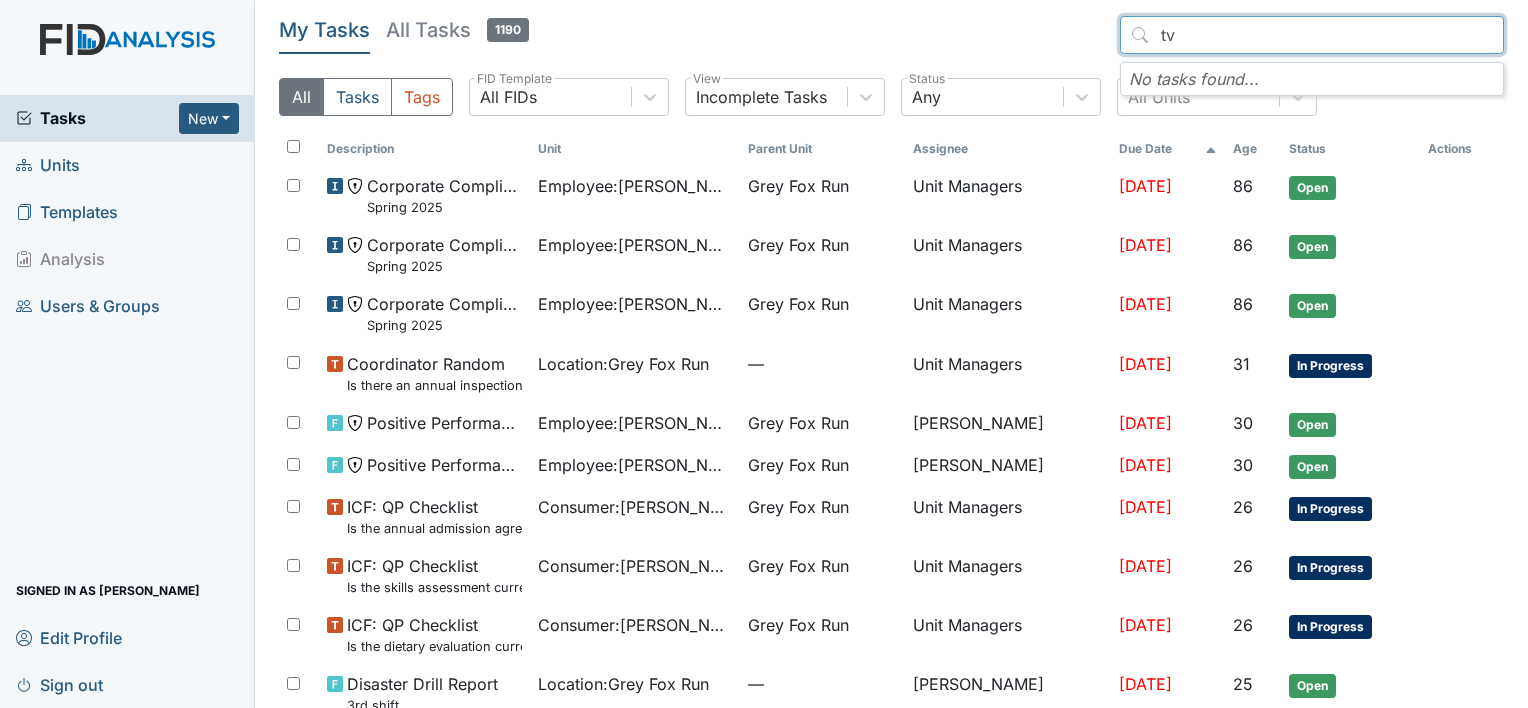 click on "tv" at bounding box center [1312, 35] 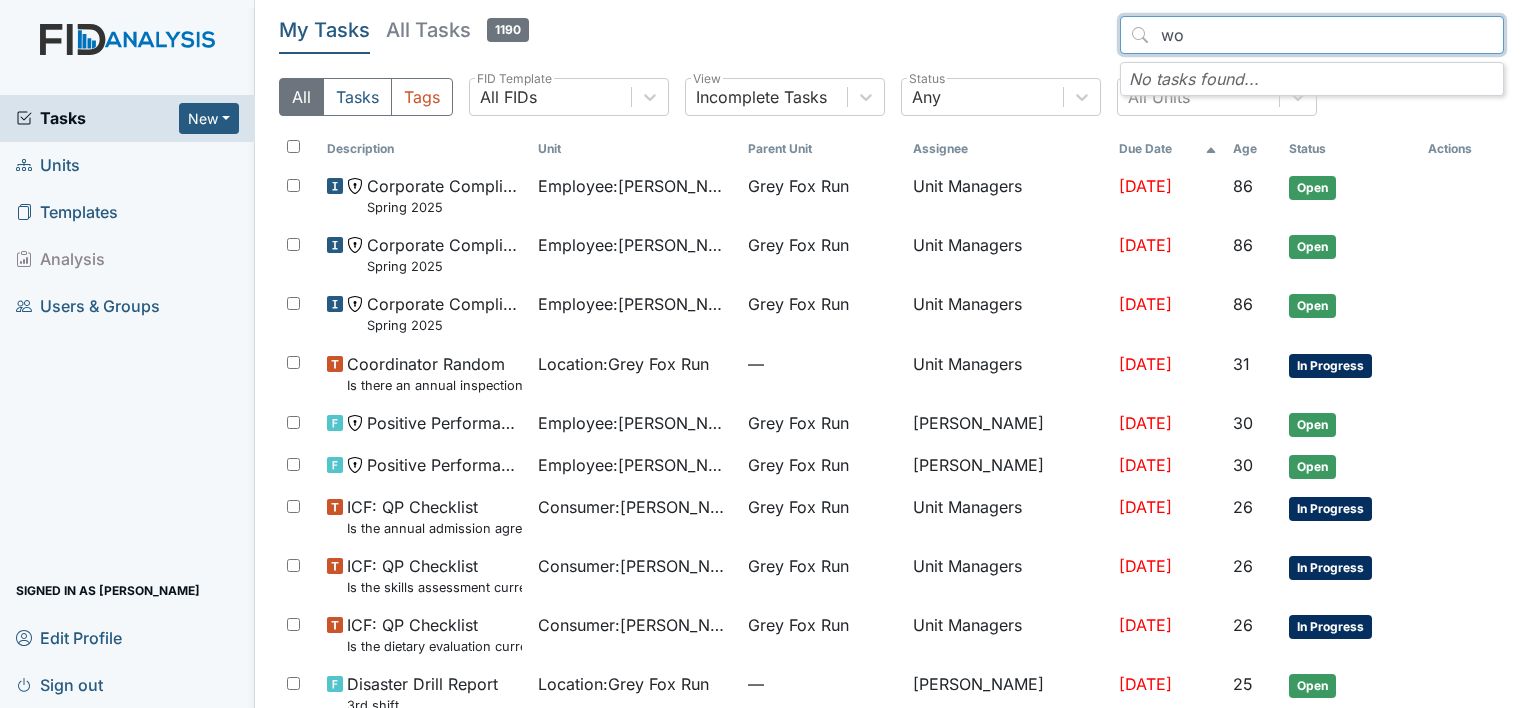 type on "w" 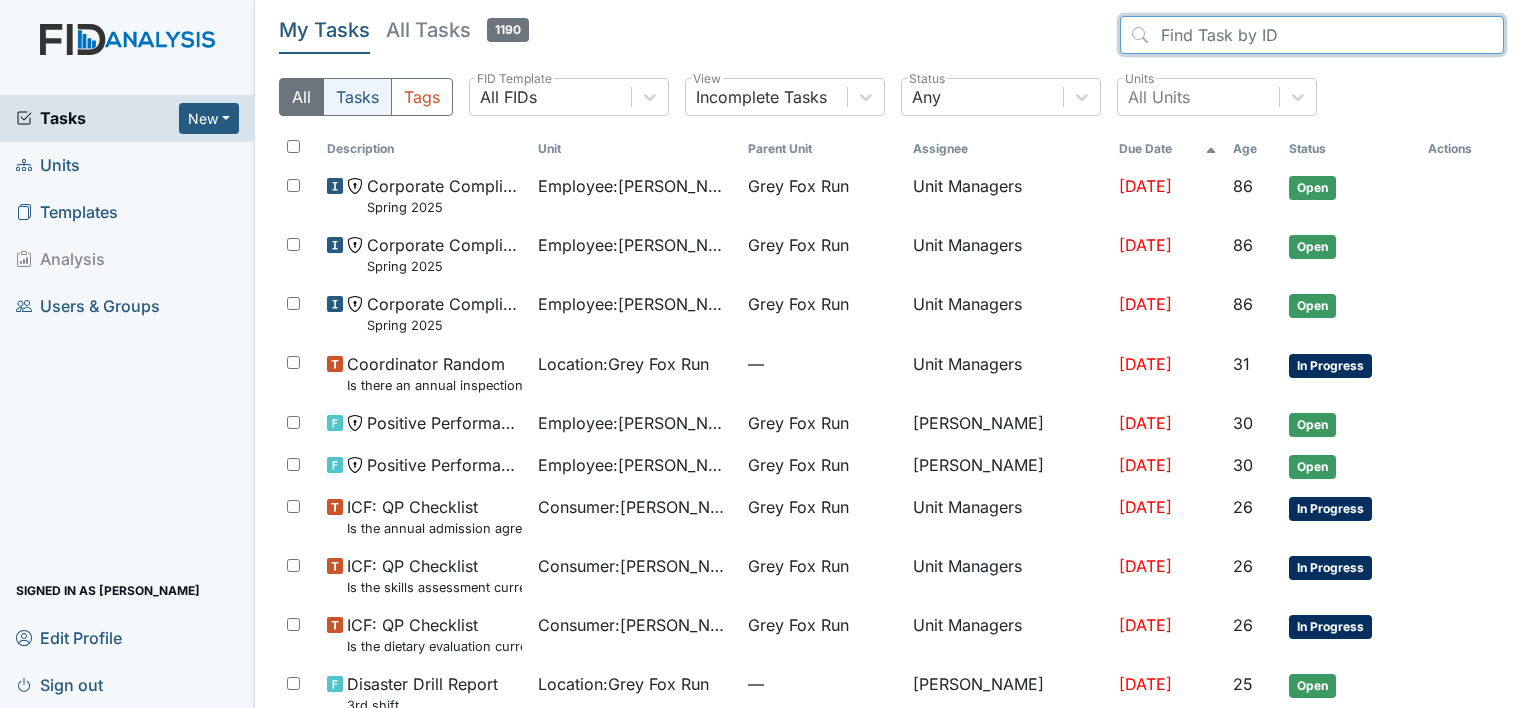 type 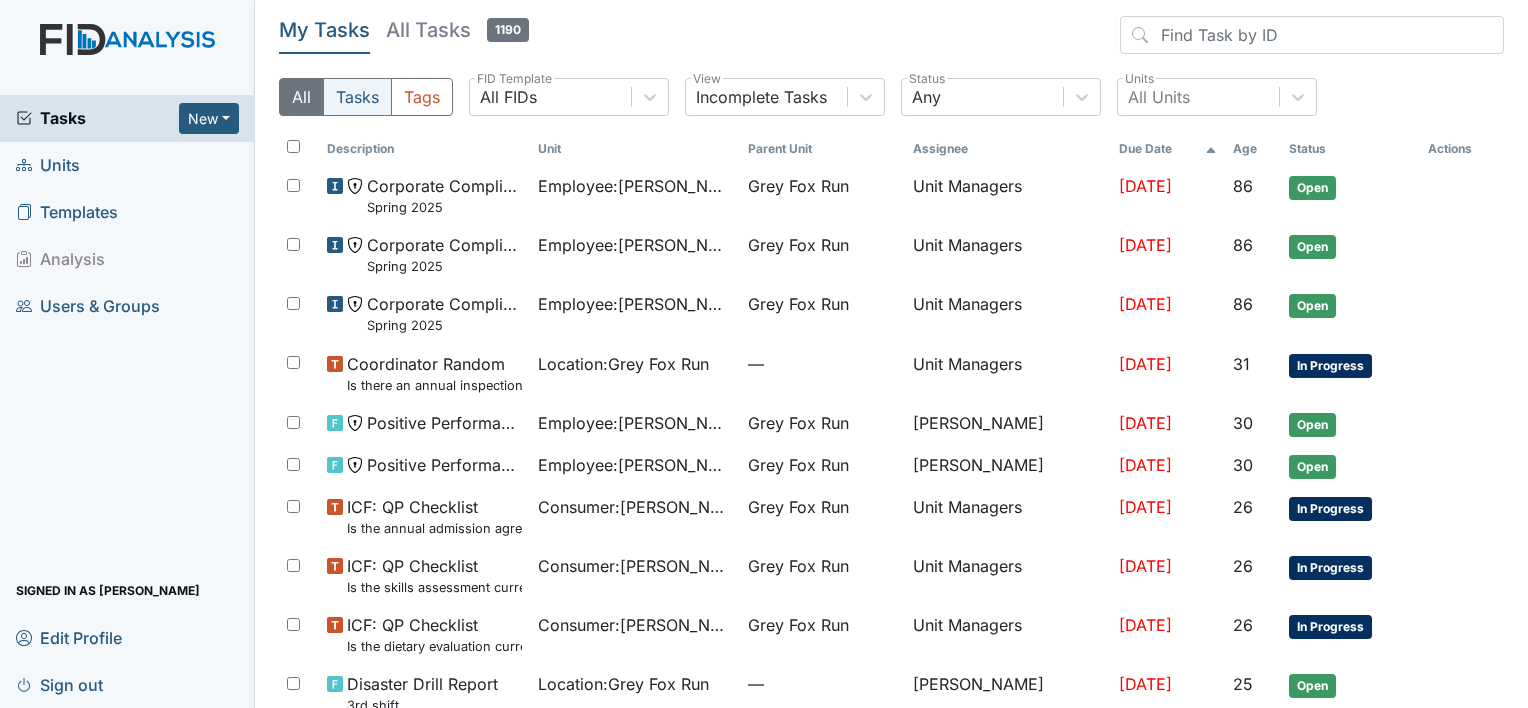click on "Tasks" at bounding box center [357, 97] 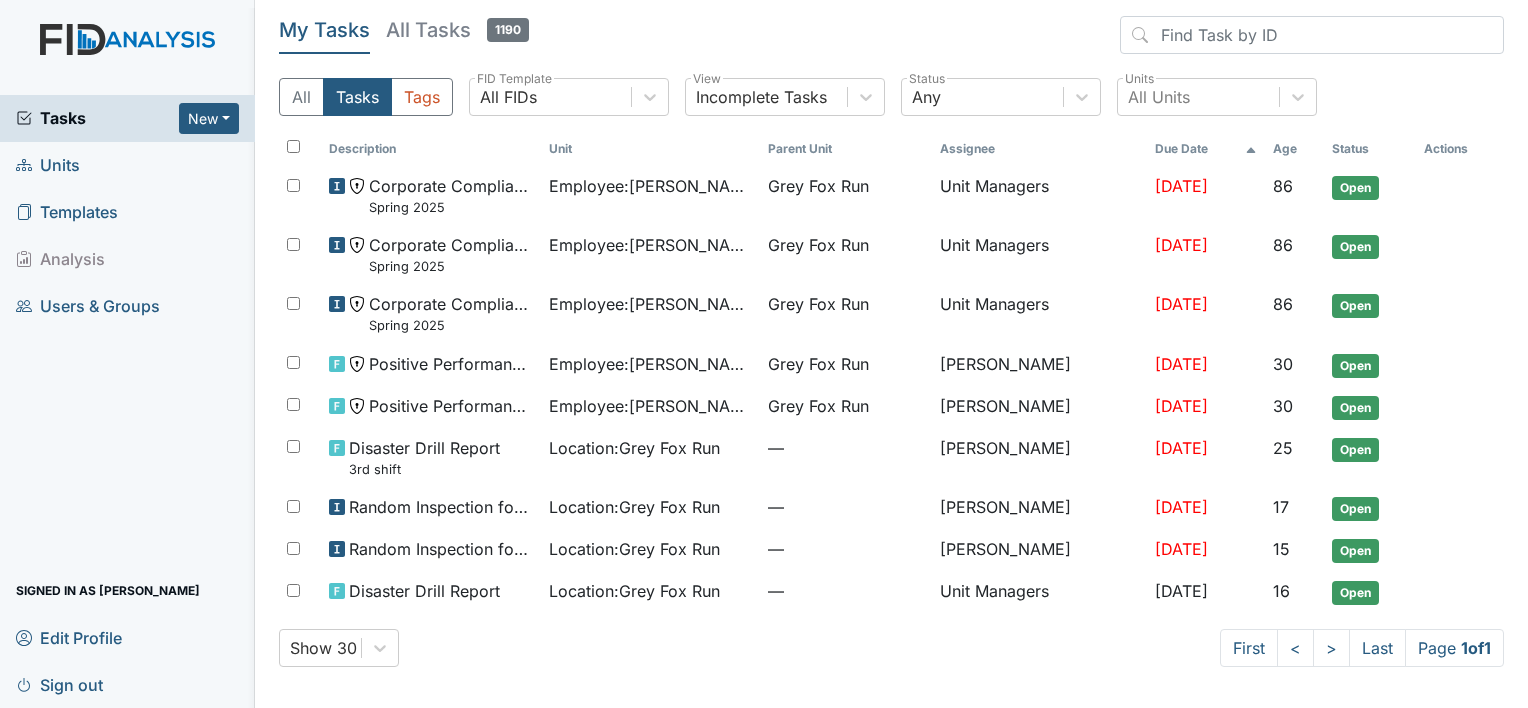 click on "Tasks" at bounding box center (357, 97) 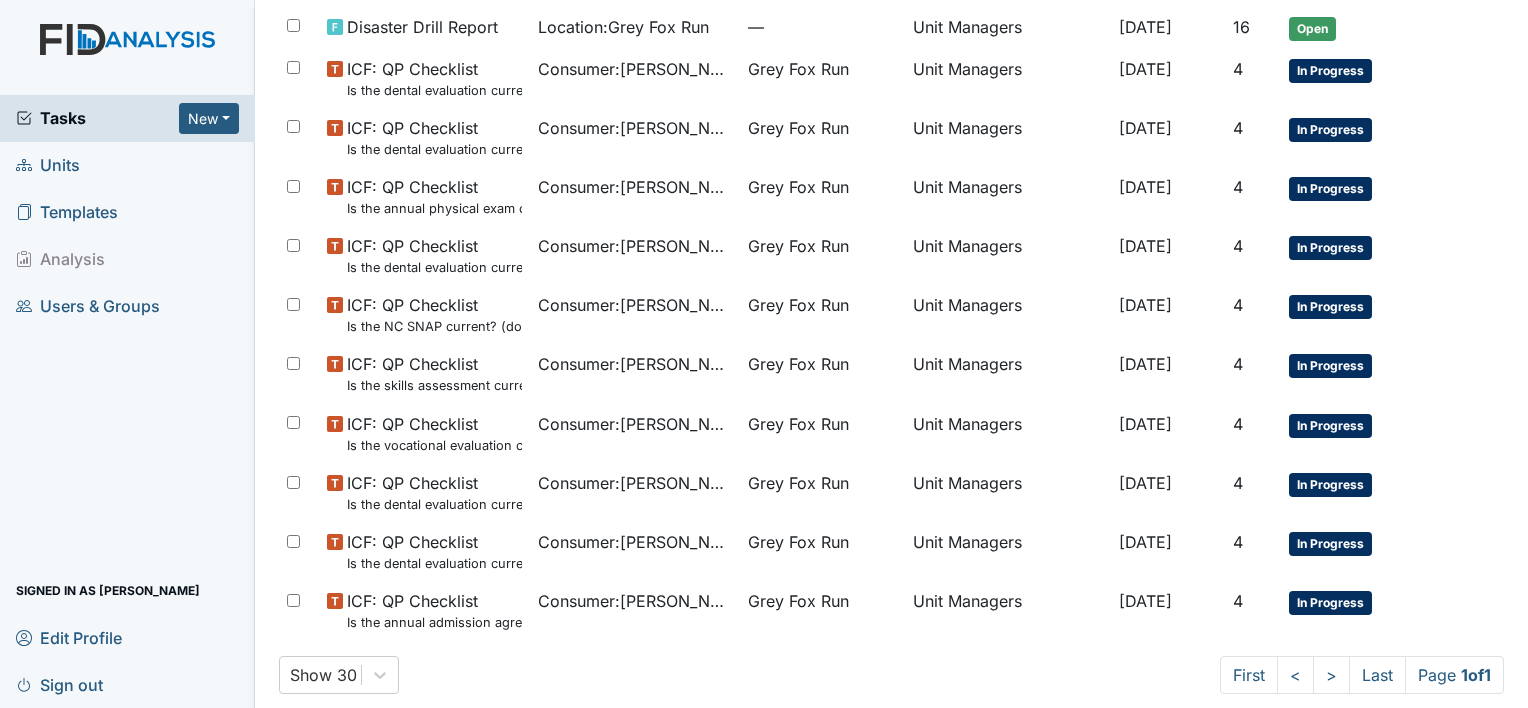 scroll, scrollTop: 816, scrollLeft: 0, axis: vertical 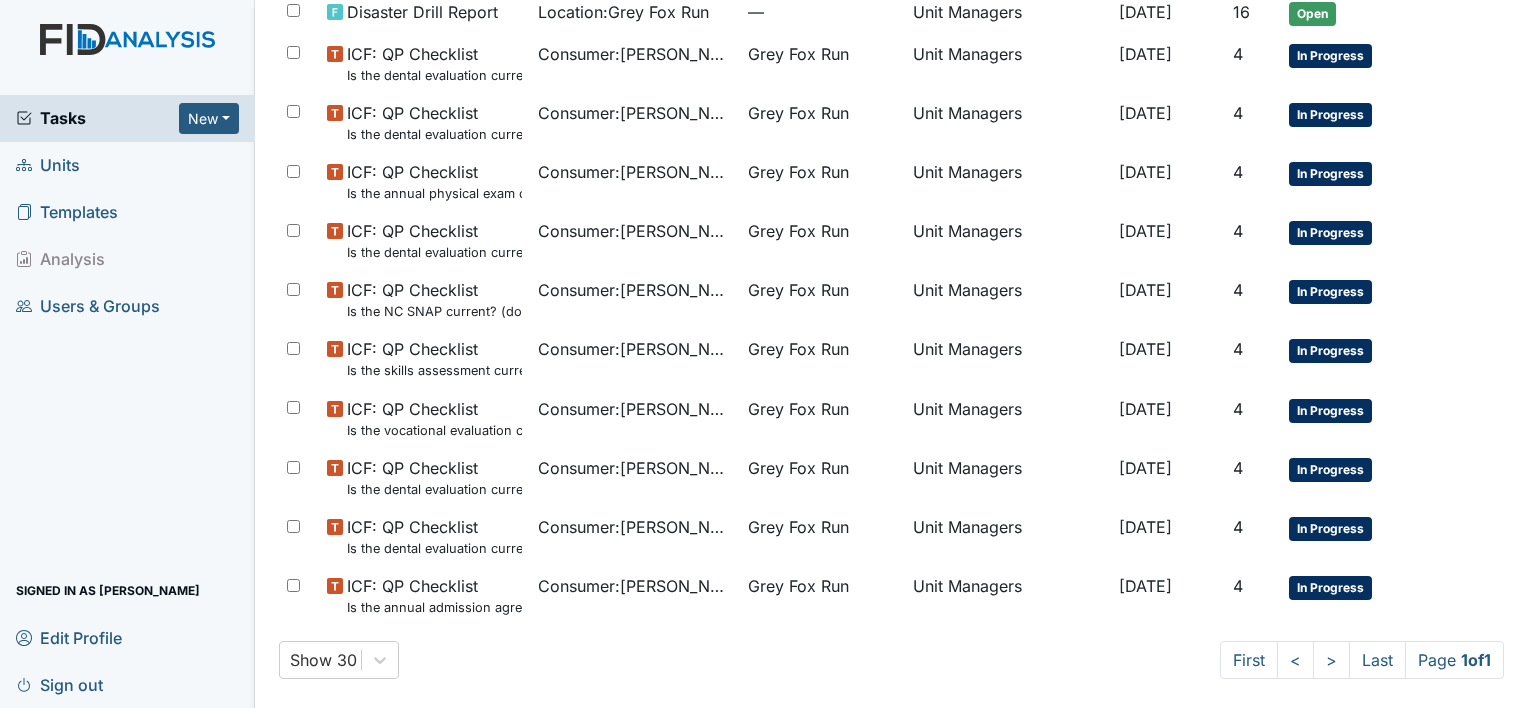 click on "Units" at bounding box center (48, 165) 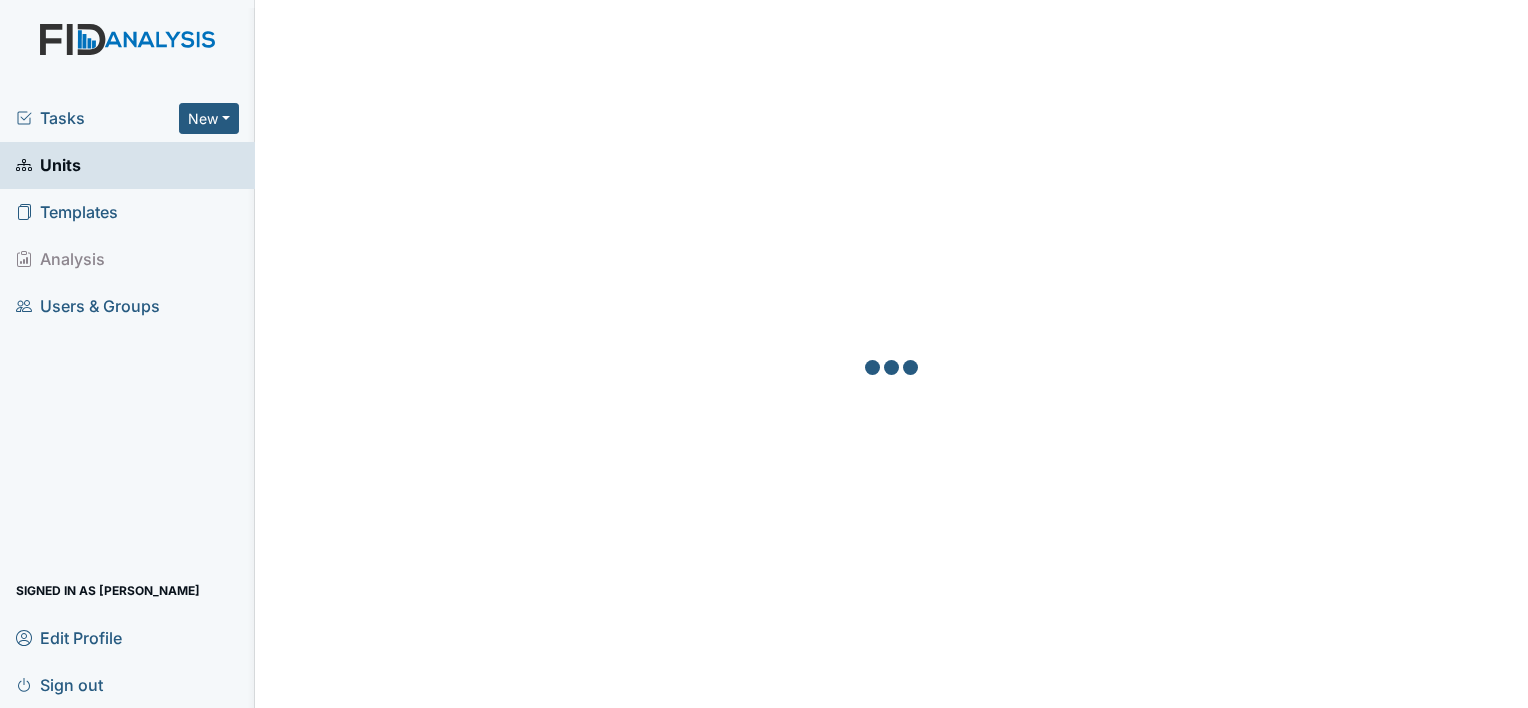scroll, scrollTop: 0, scrollLeft: 0, axis: both 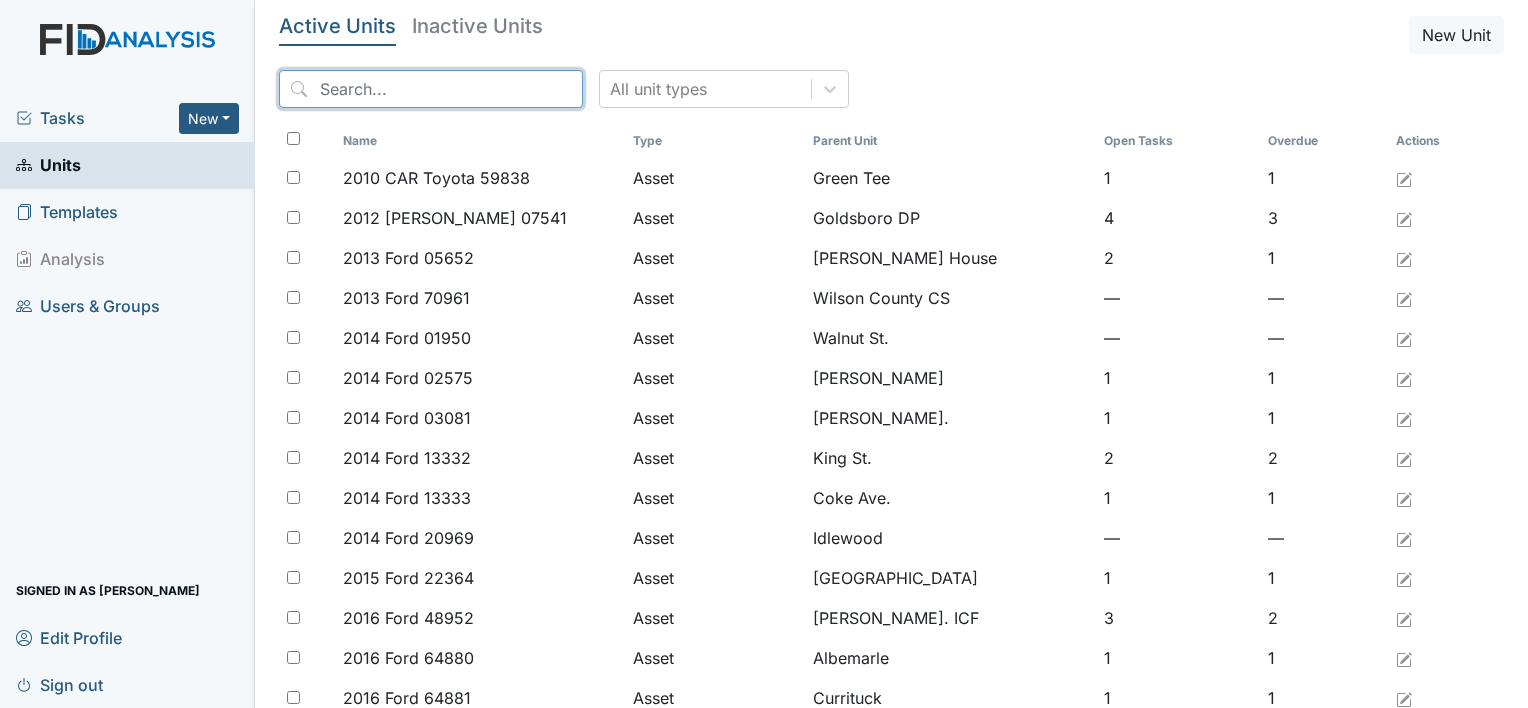 click at bounding box center [431, 89] 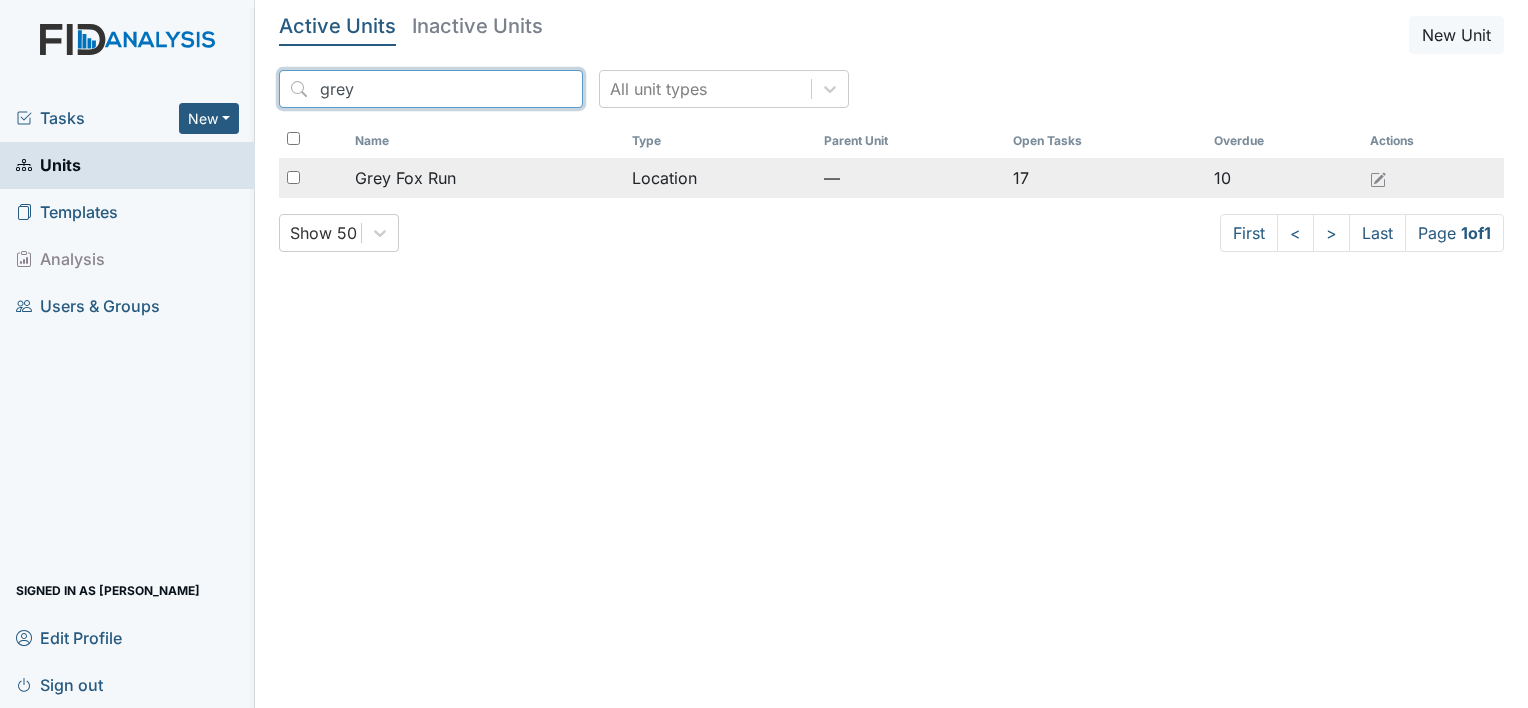 type on "grey" 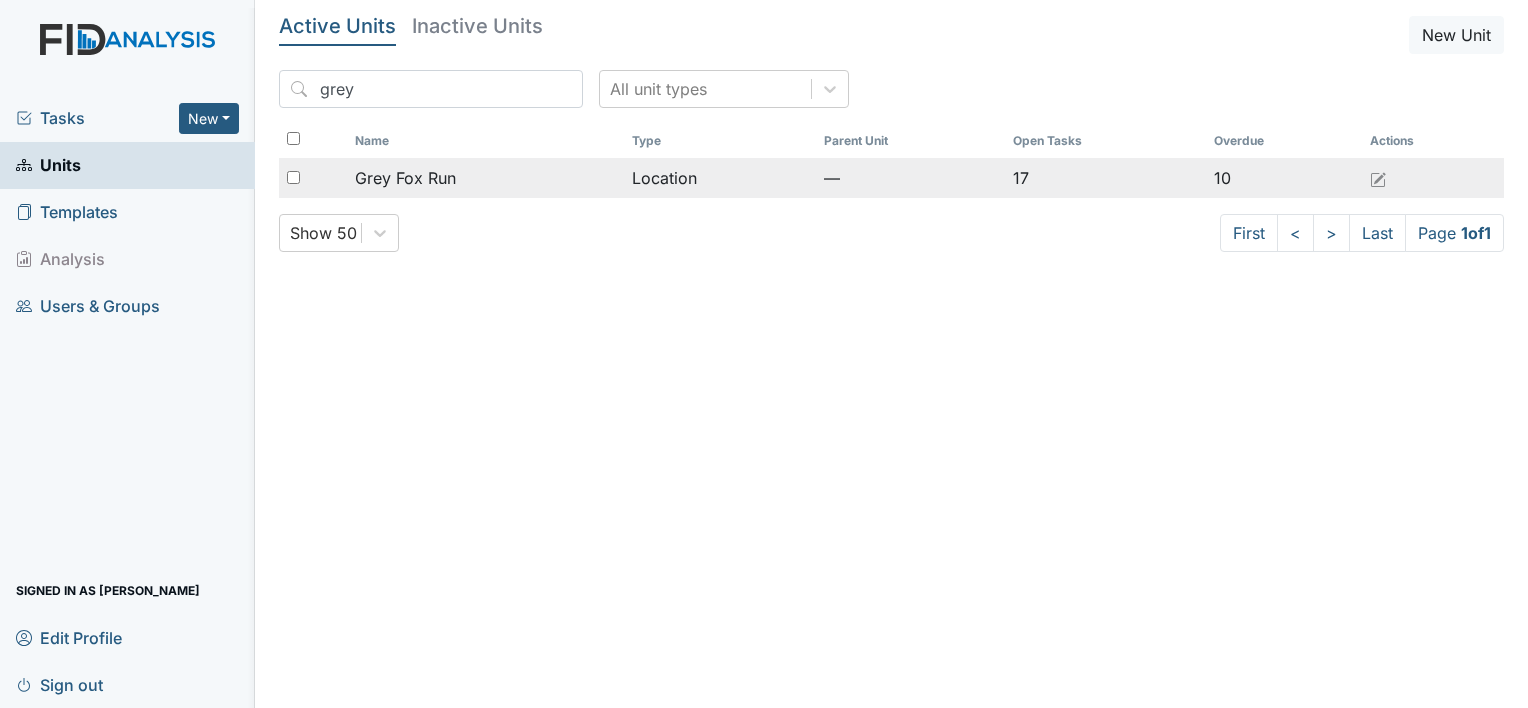 click on "Grey Fox Run" at bounding box center (485, 178) 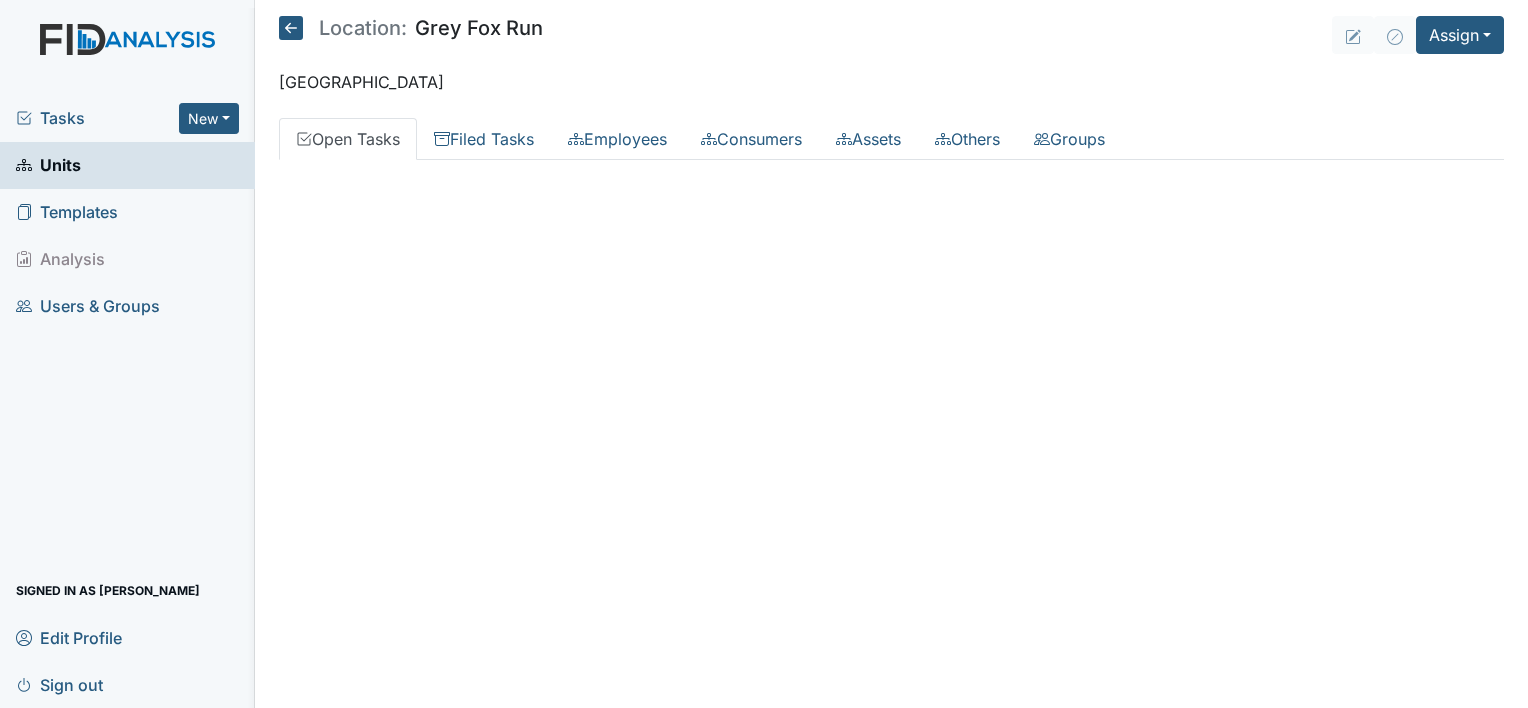 scroll, scrollTop: 0, scrollLeft: 0, axis: both 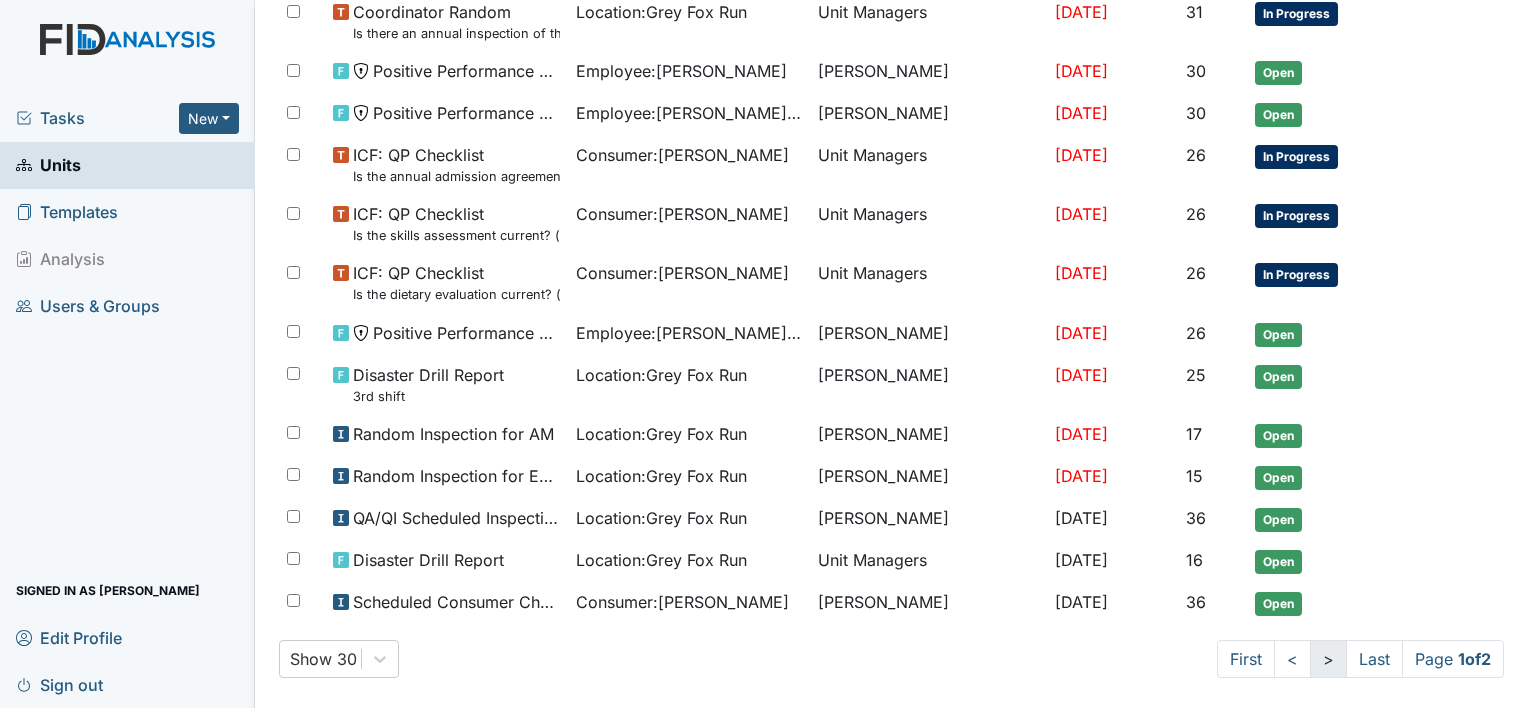 click on ">" at bounding box center [1328, 659] 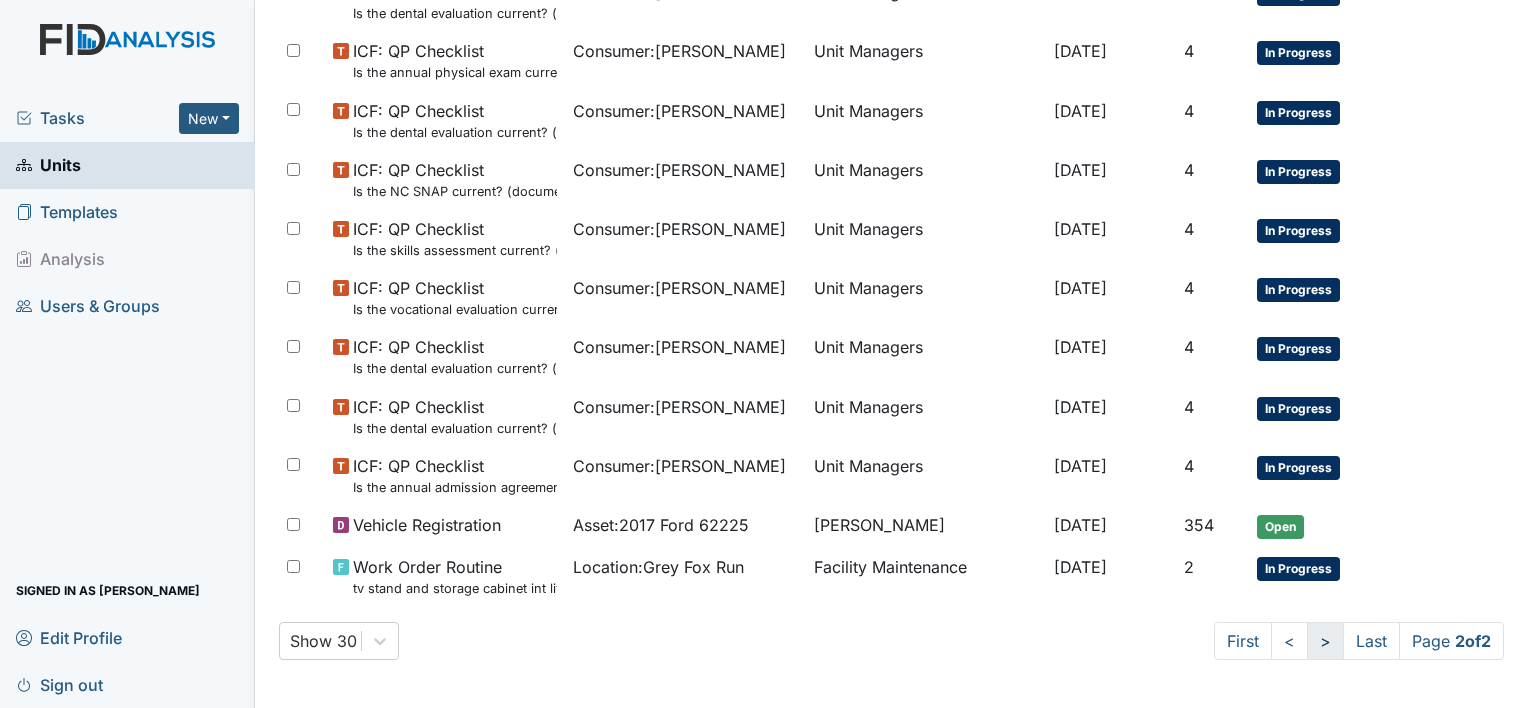 scroll, scrollTop: 556, scrollLeft: 0, axis: vertical 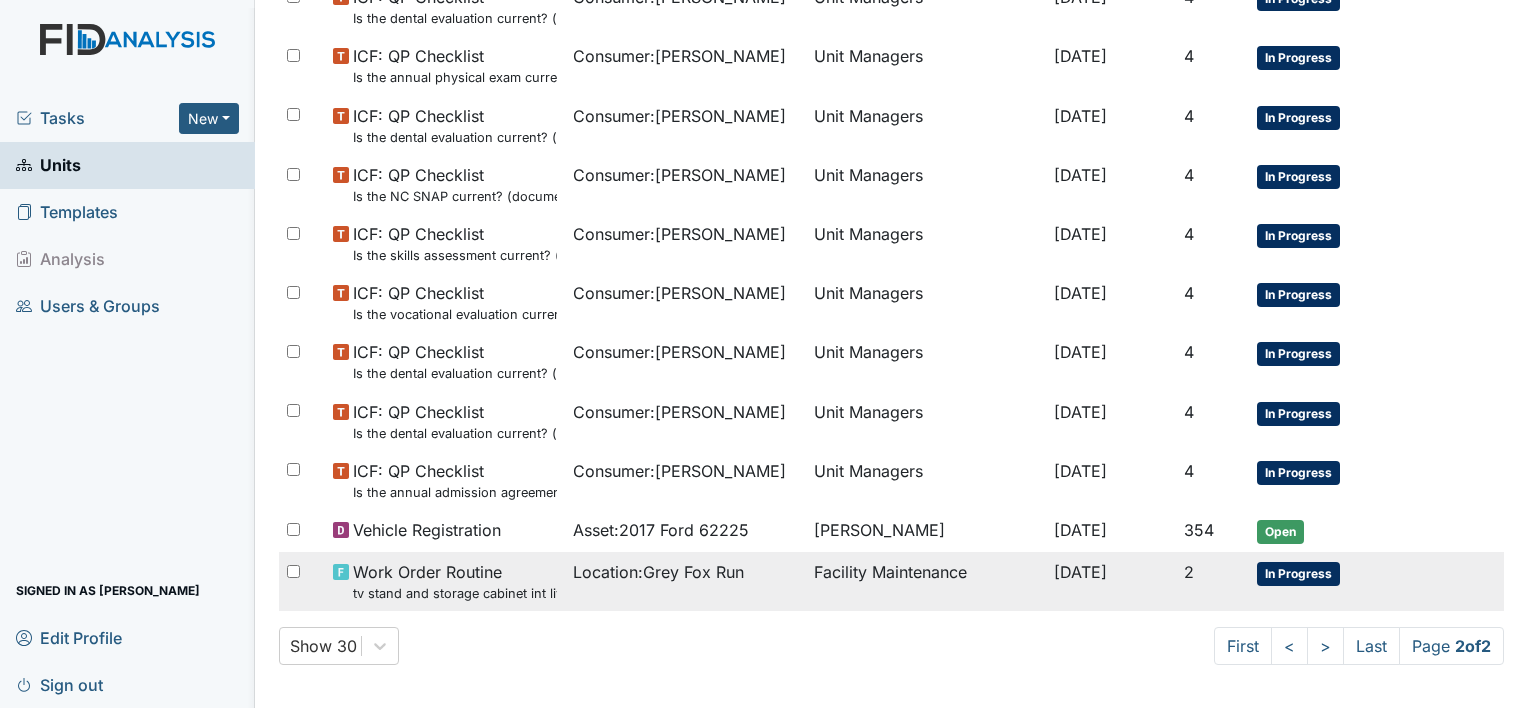 click on "Facility Maintenance" at bounding box center (926, 581) 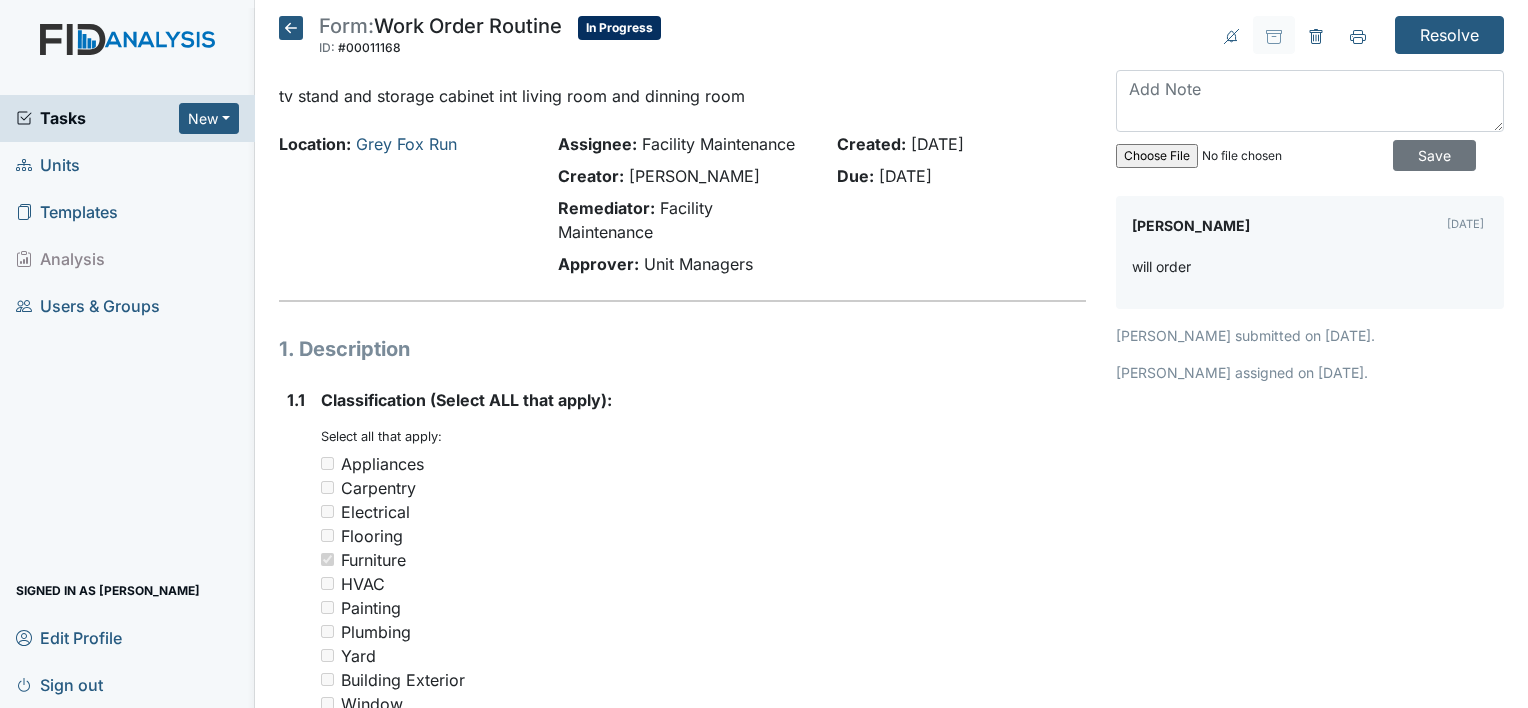 scroll, scrollTop: 0, scrollLeft: 0, axis: both 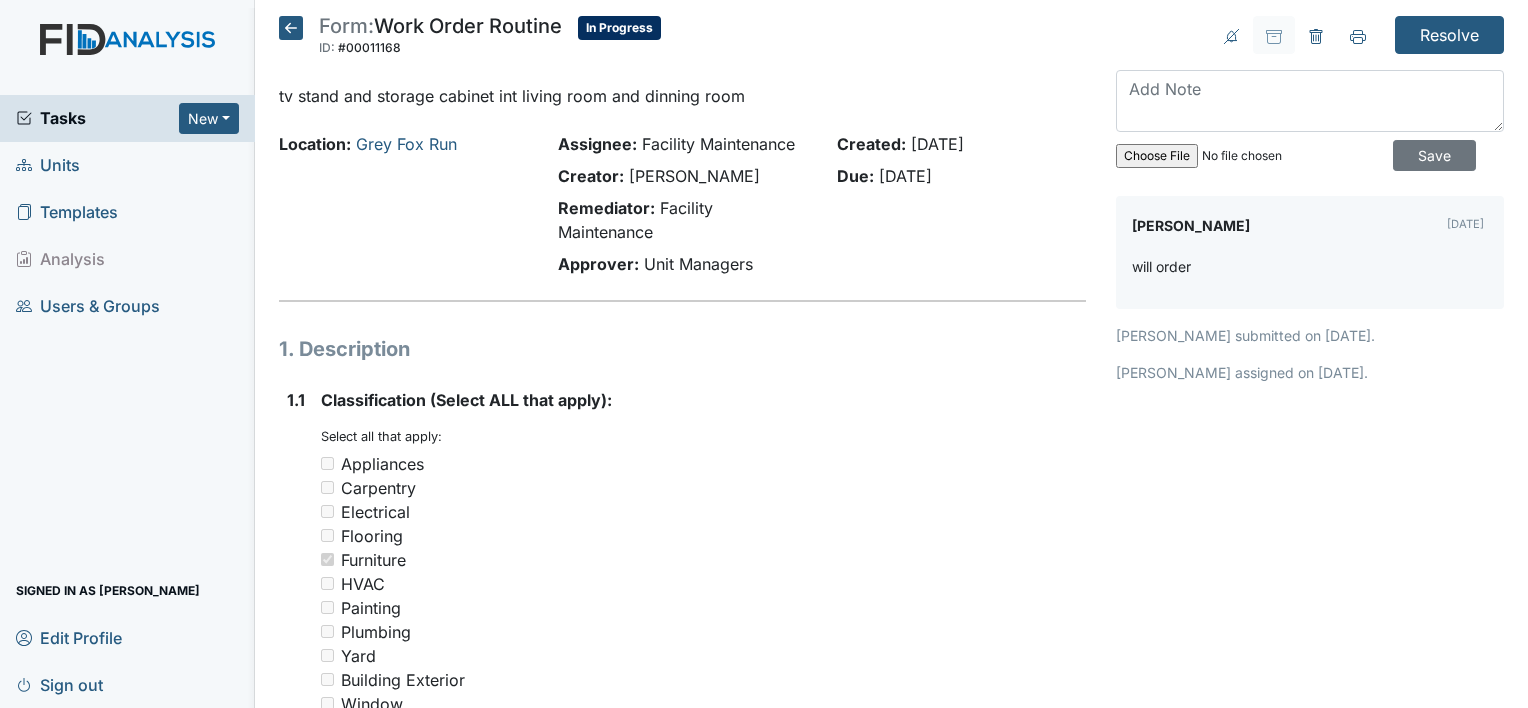 click 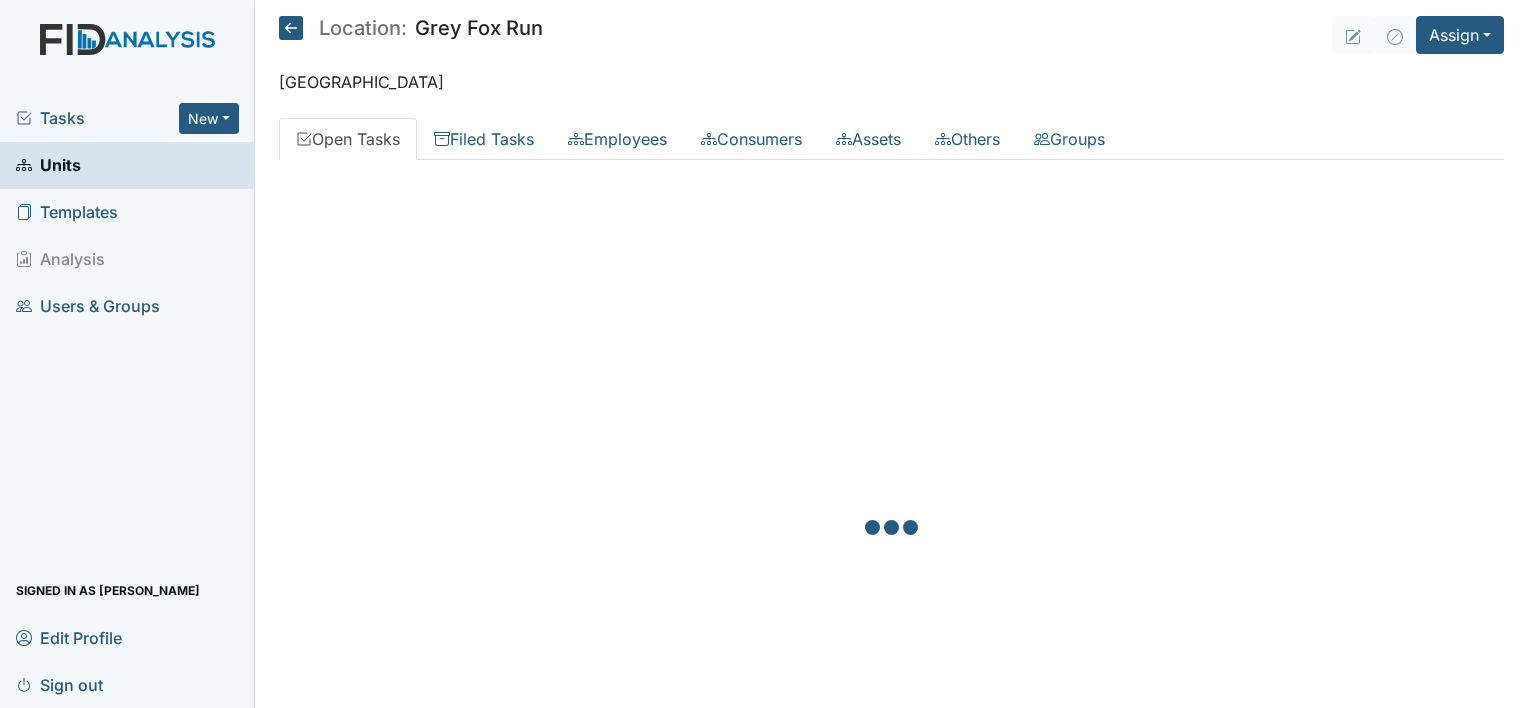 scroll, scrollTop: 0, scrollLeft: 0, axis: both 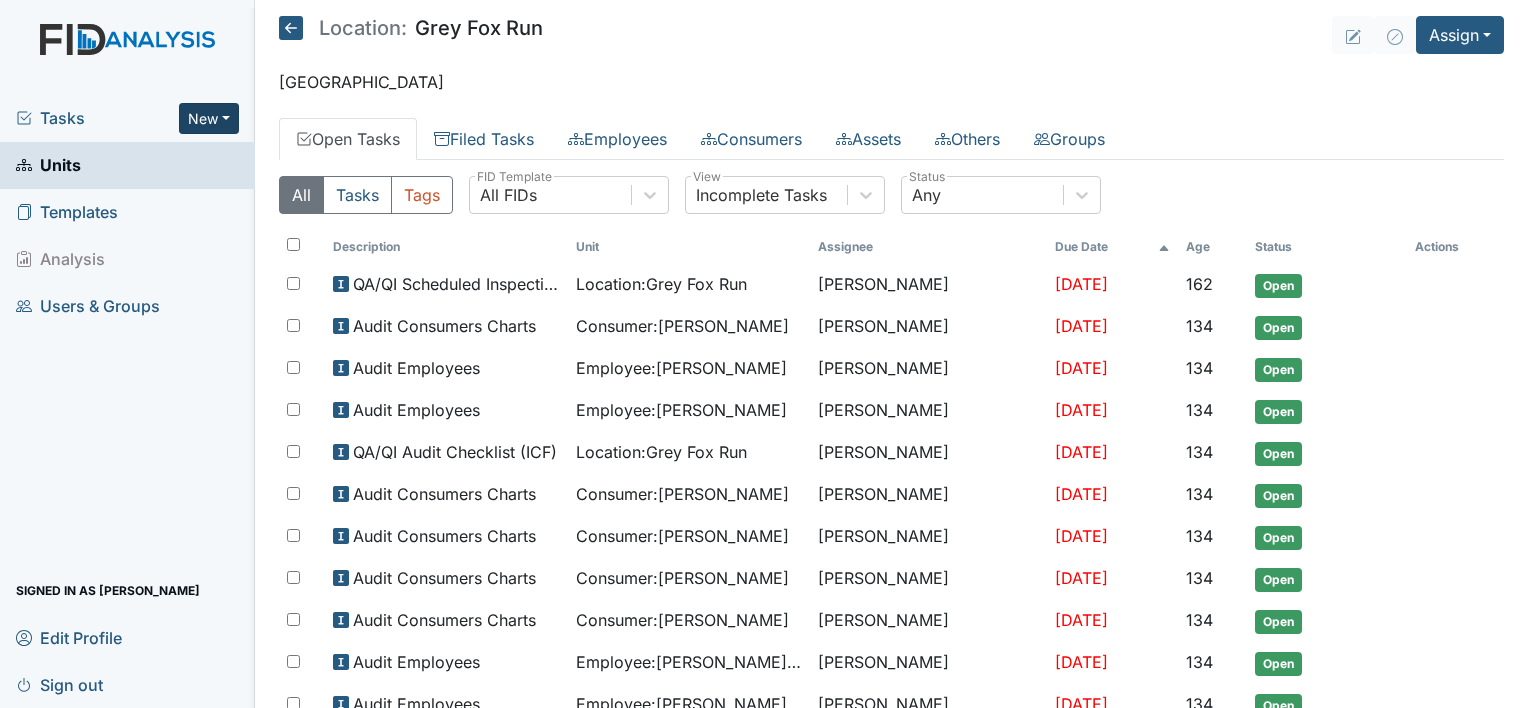 click on "New" at bounding box center (209, 118) 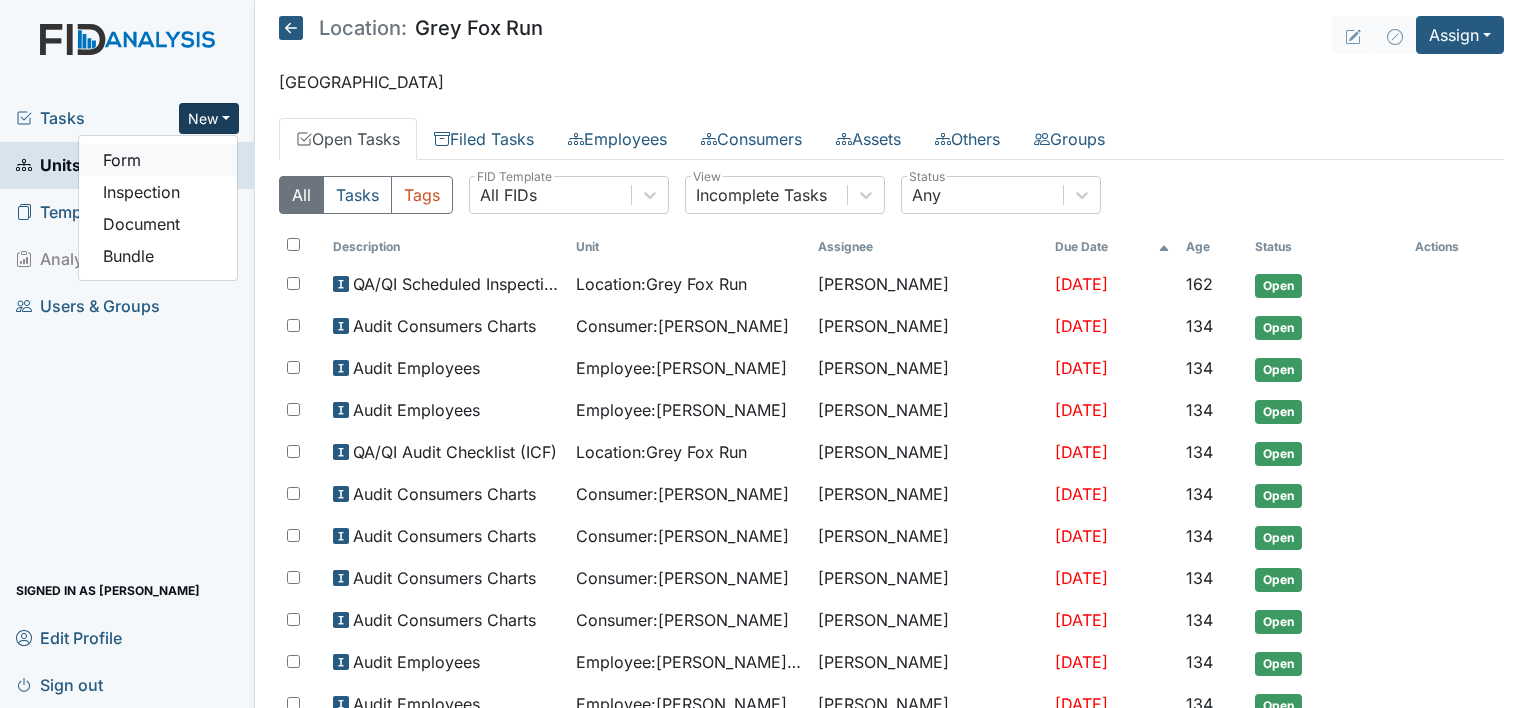 click on "Form" at bounding box center [158, 160] 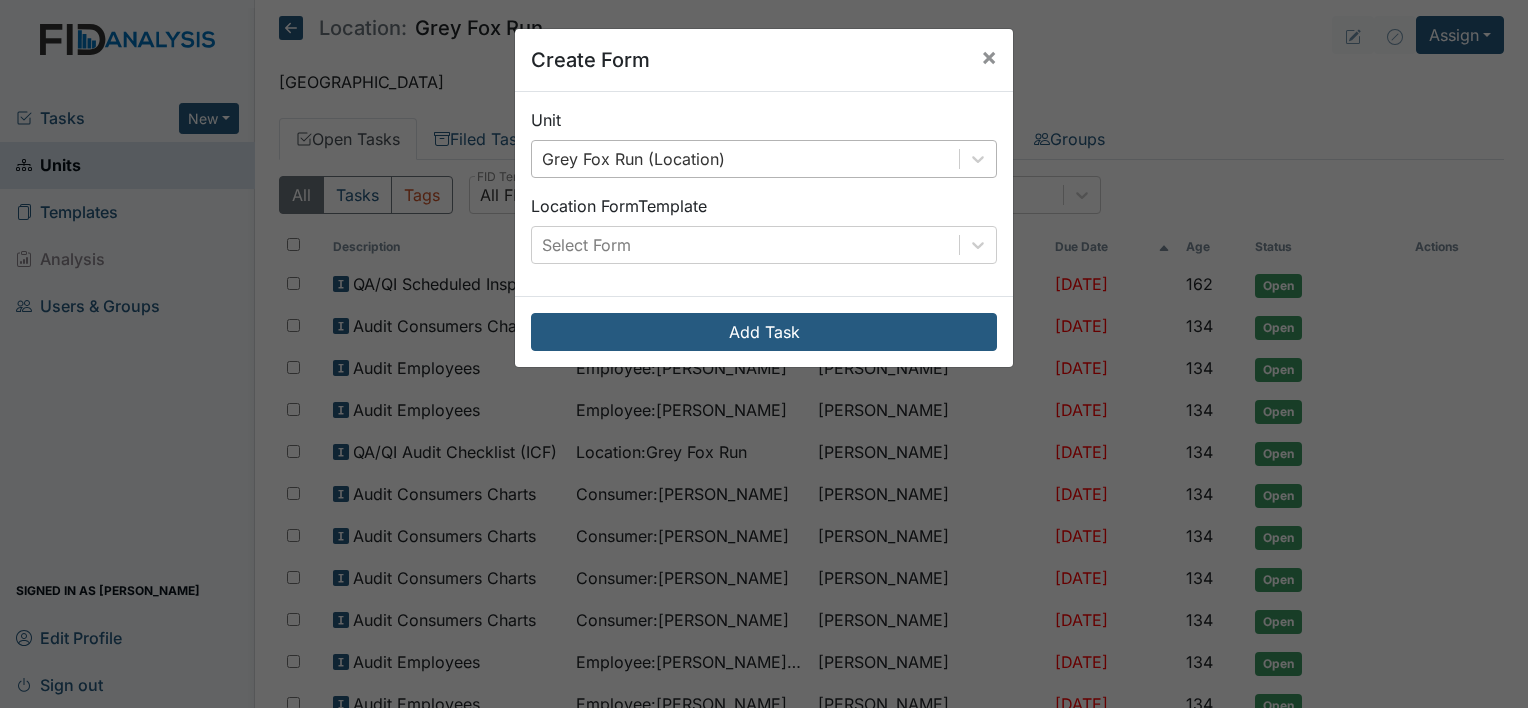 click on "Grey Fox Run (Location)" at bounding box center (633, 159) 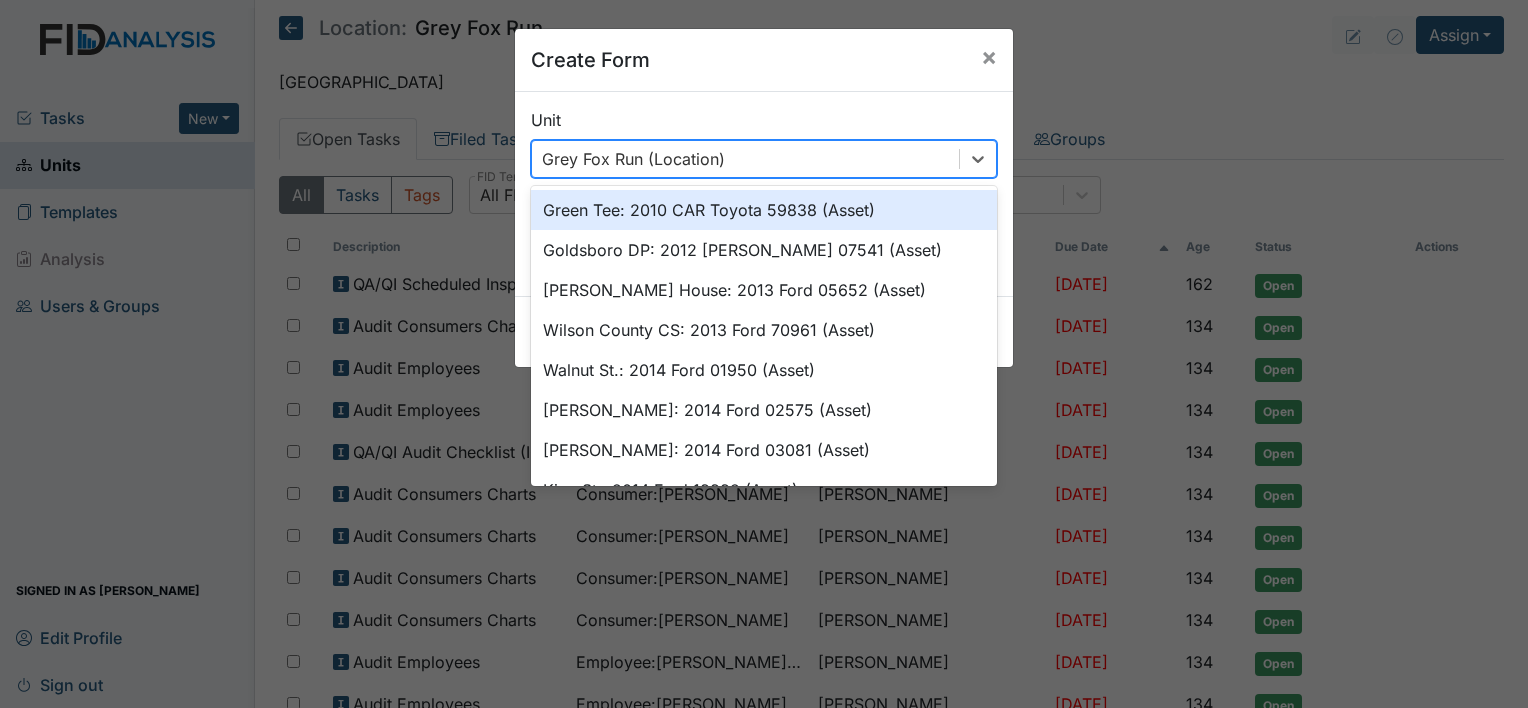 type on "w" 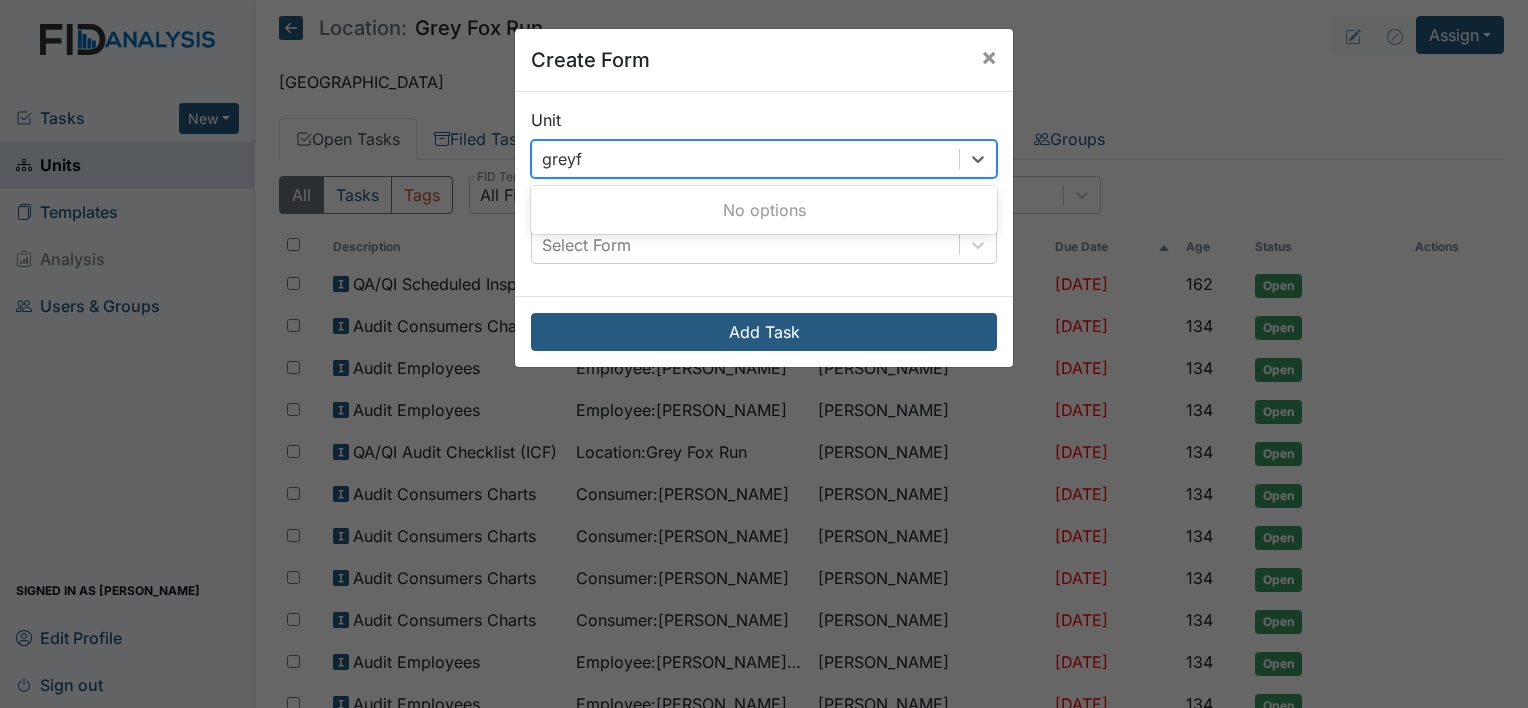 type on "grey" 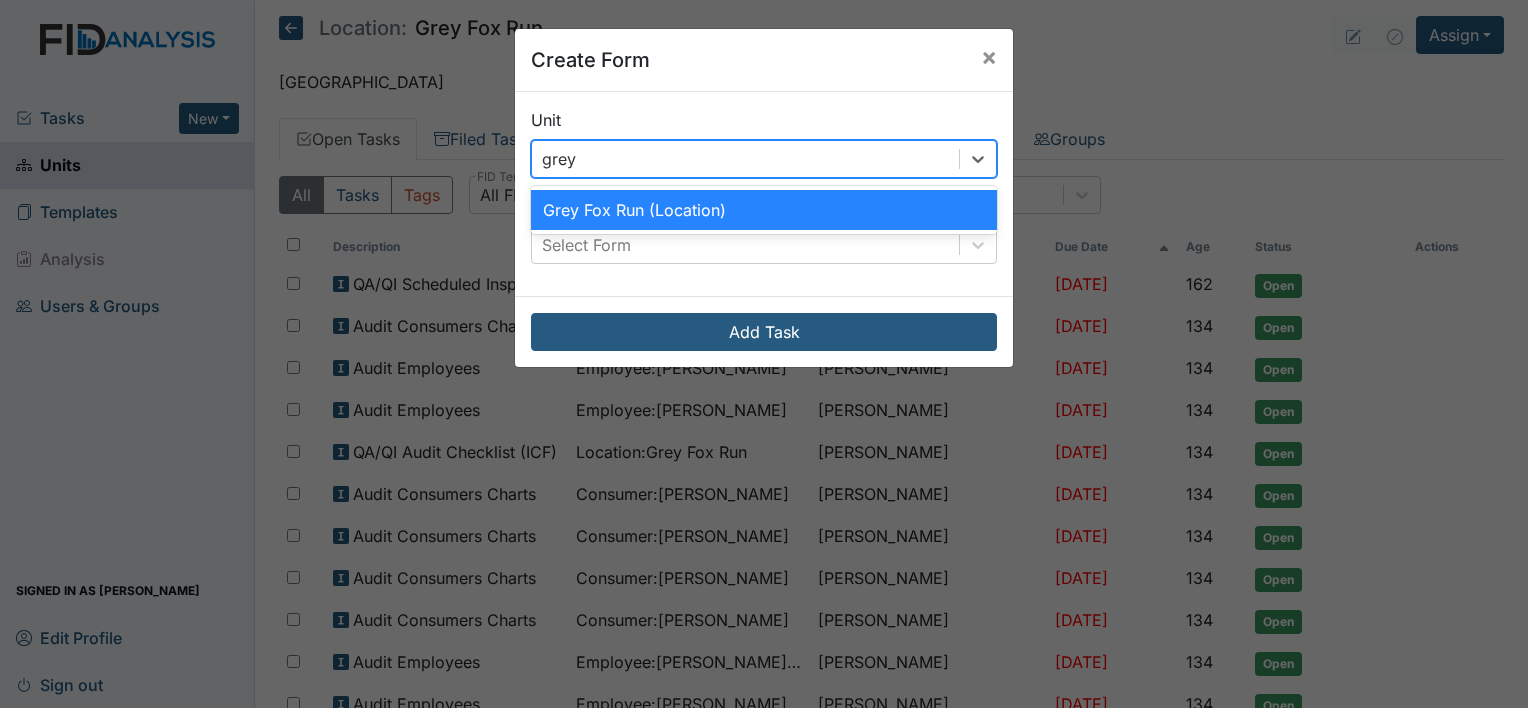 click on "Grey Fox Run (Location)" at bounding box center (764, 210) 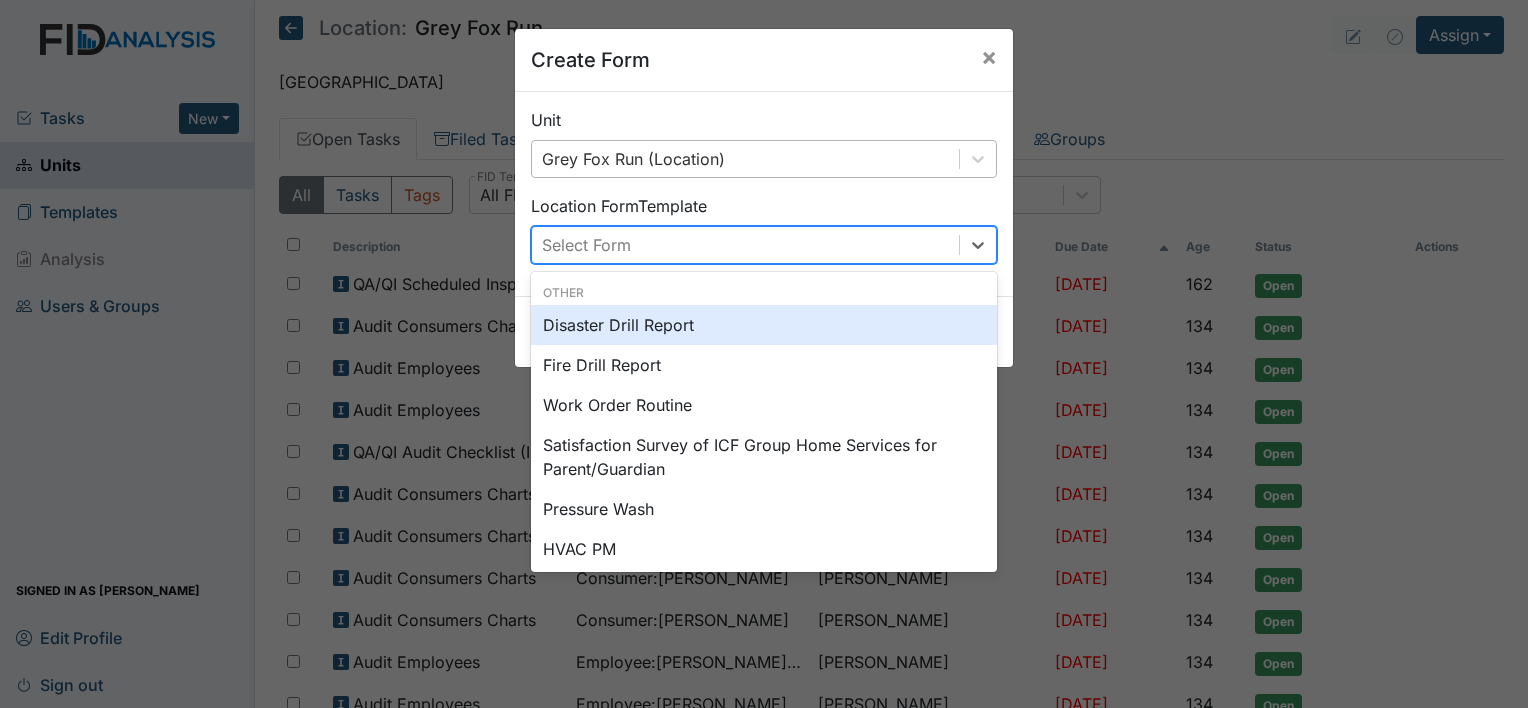 click on "Select Form" at bounding box center [745, 245] 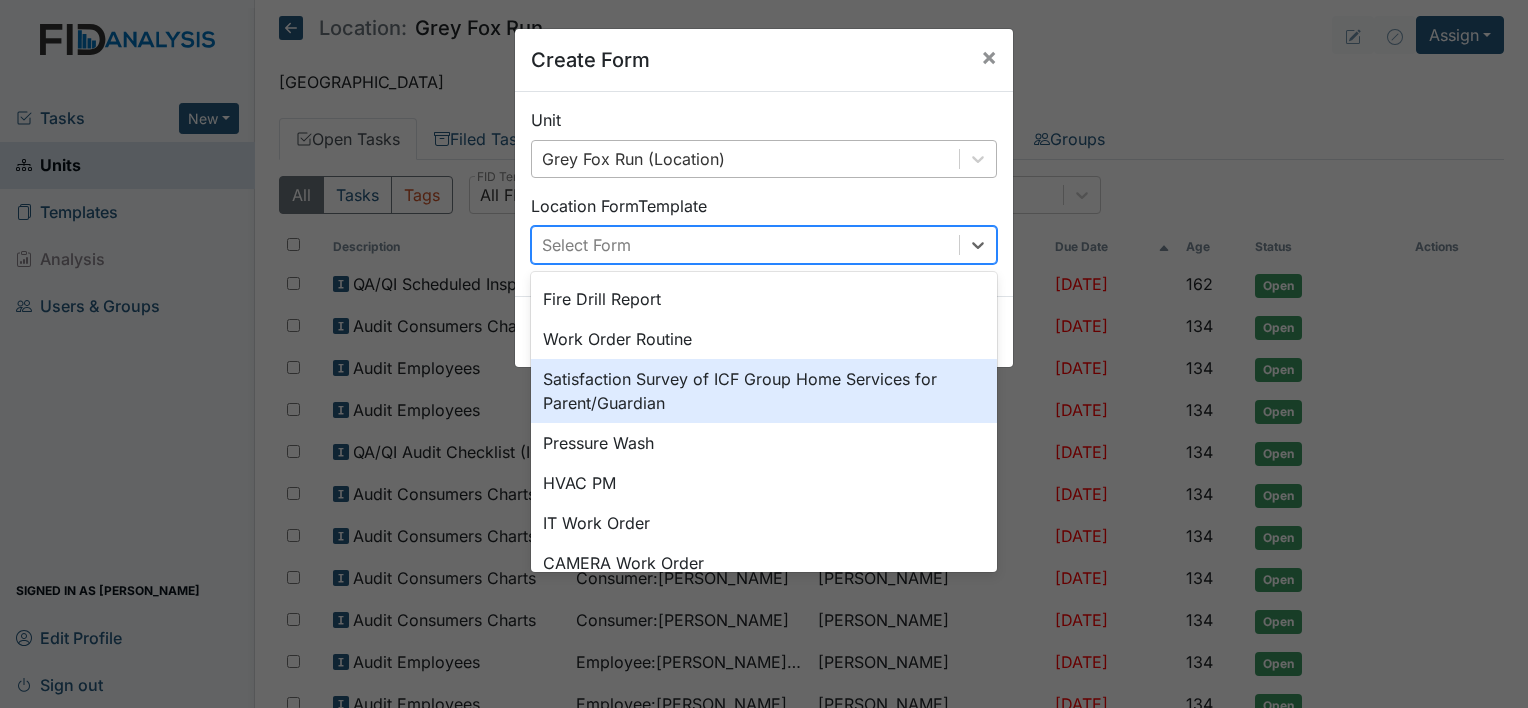 scroll, scrollTop: 100, scrollLeft: 0, axis: vertical 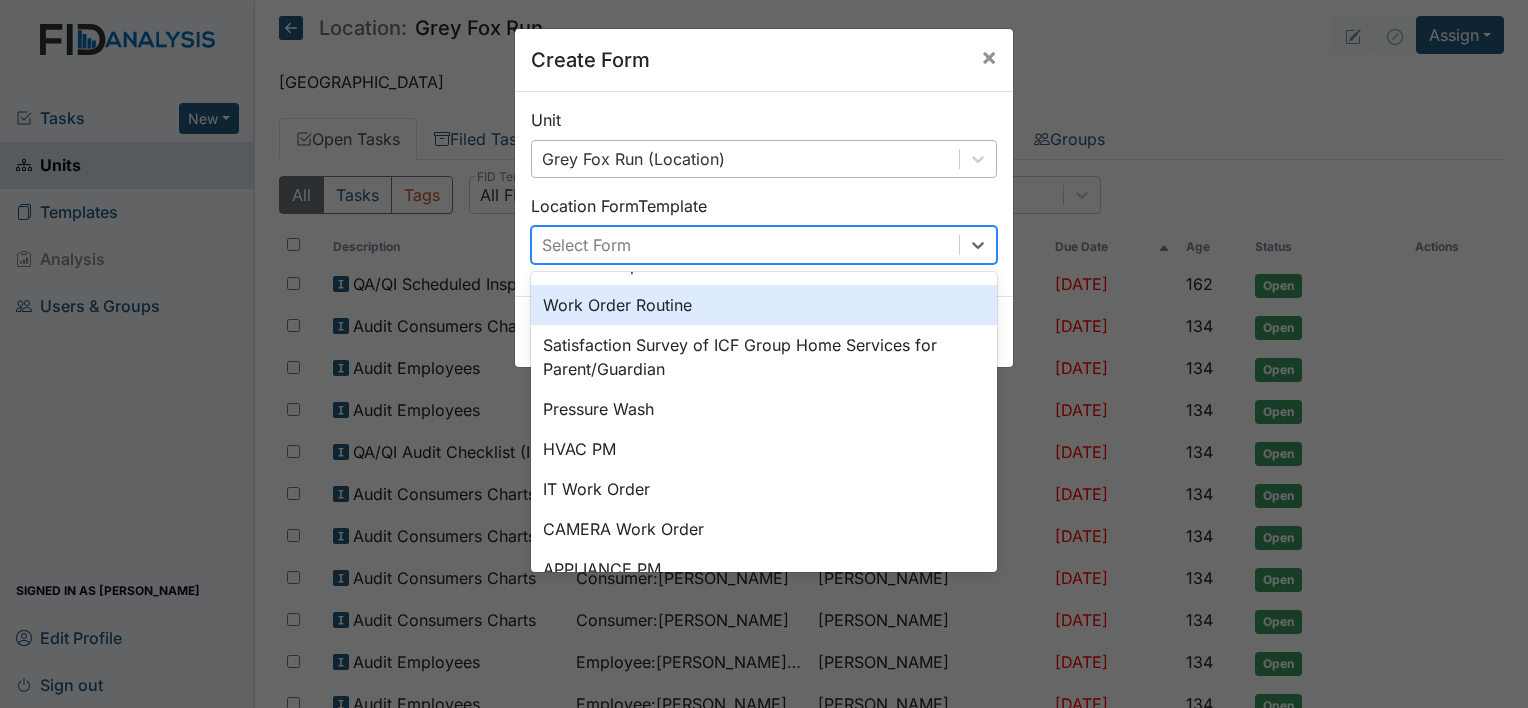 click on "Work Order Routine" at bounding box center [764, 305] 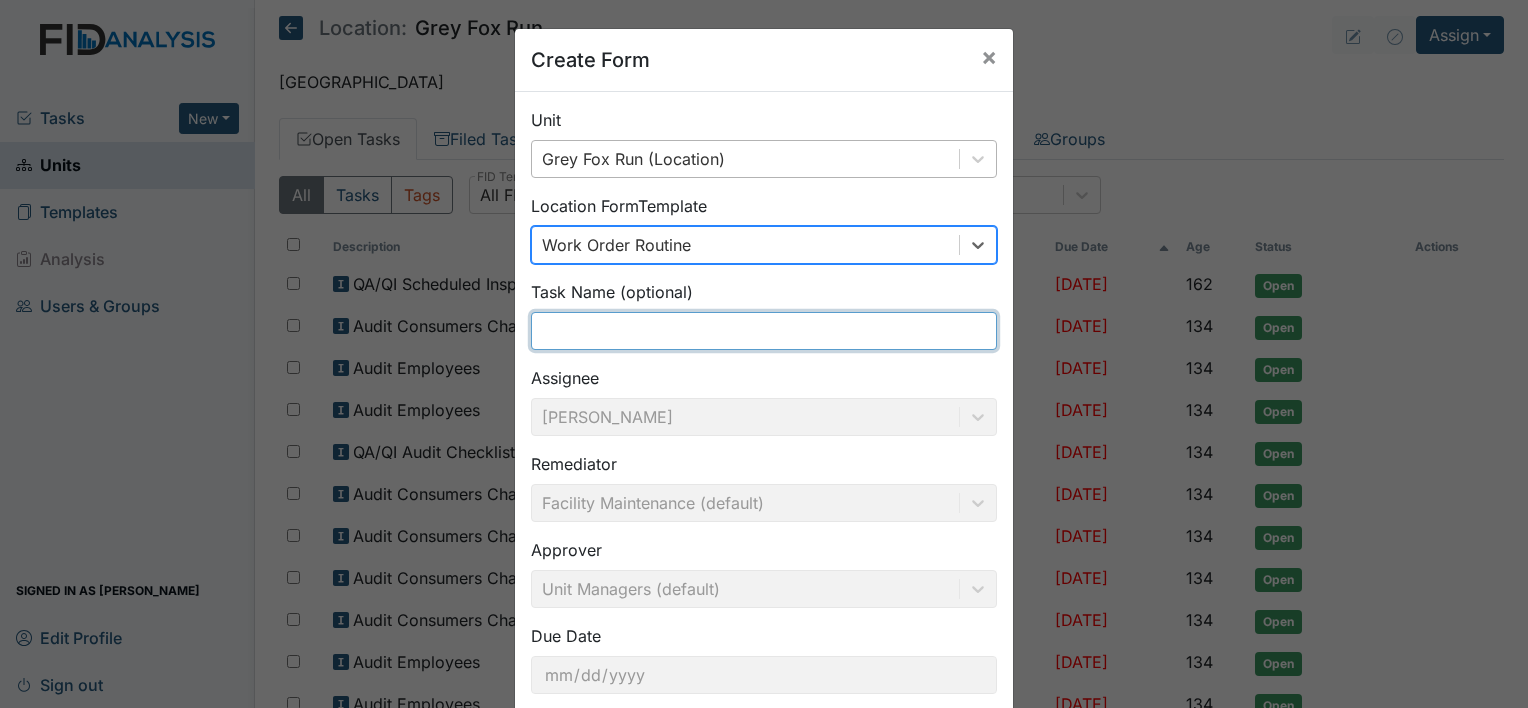 click at bounding box center [764, 331] 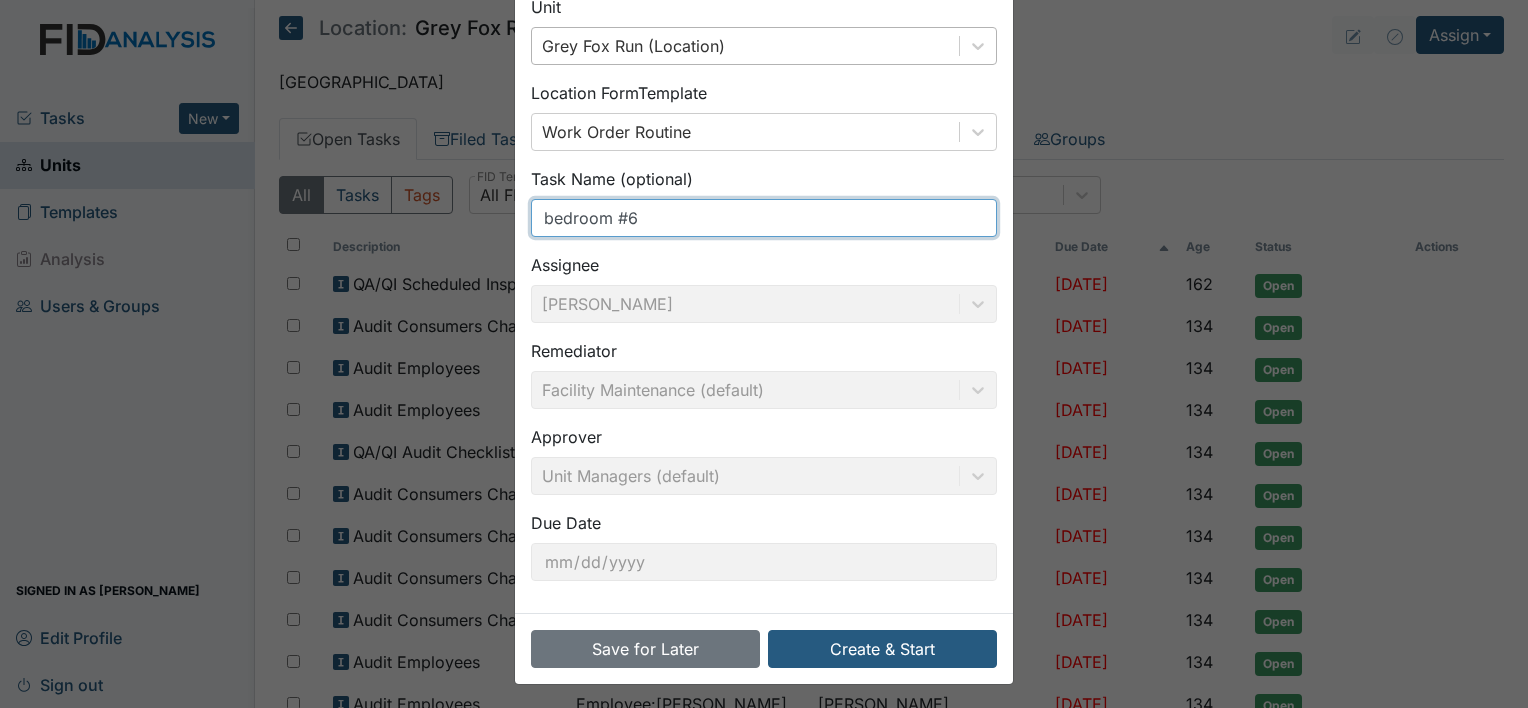 scroll, scrollTop: 116, scrollLeft: 0, axis: vertical 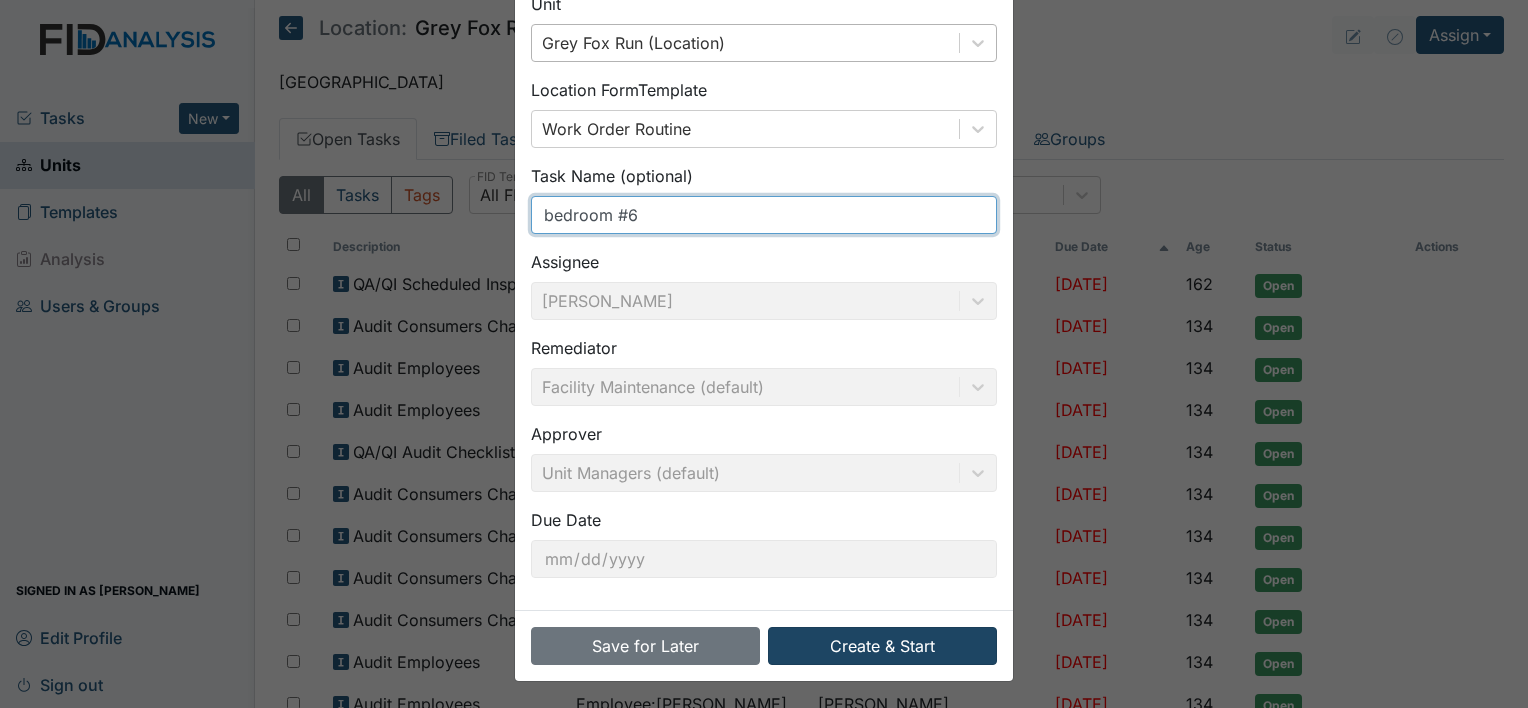 type on "bedroom #6" 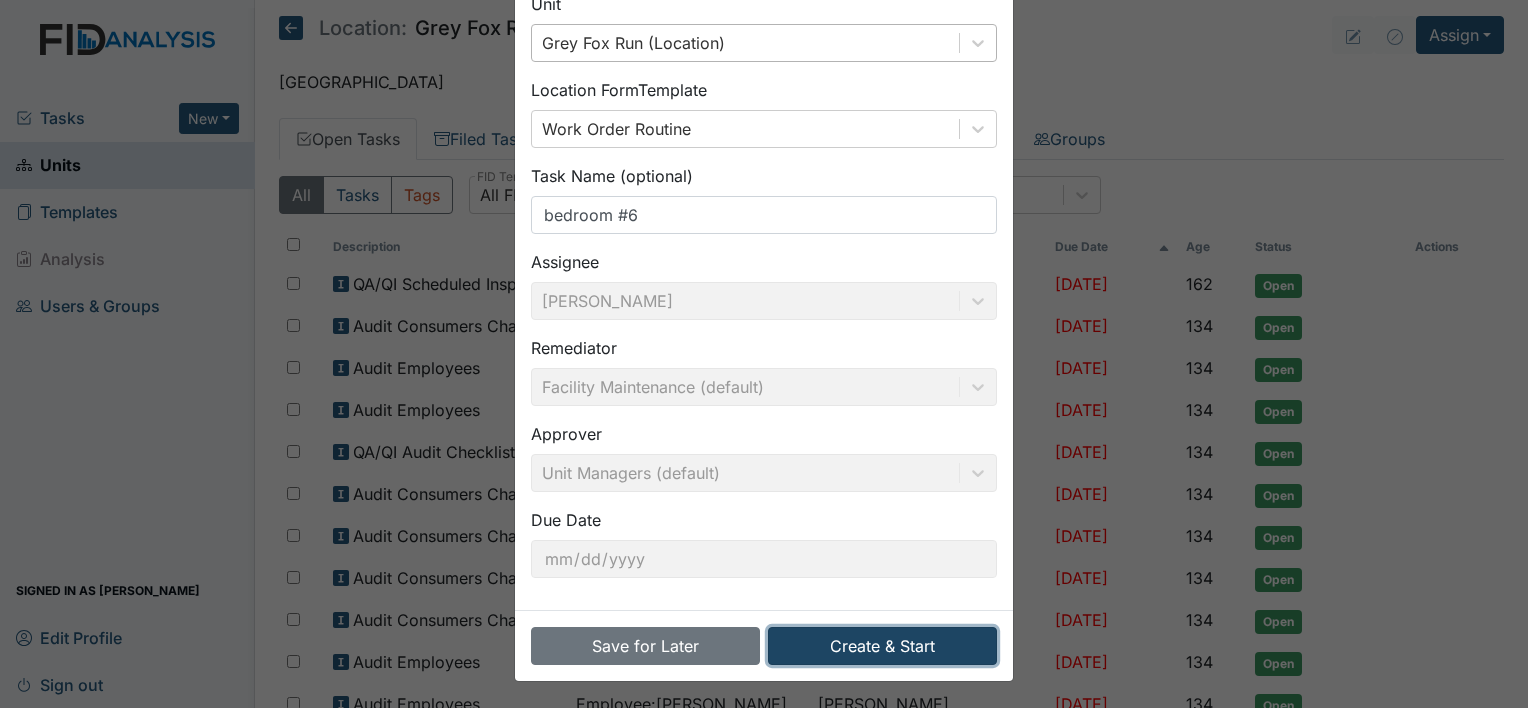 click on "Create & Start" at bounding box center (882, 646) 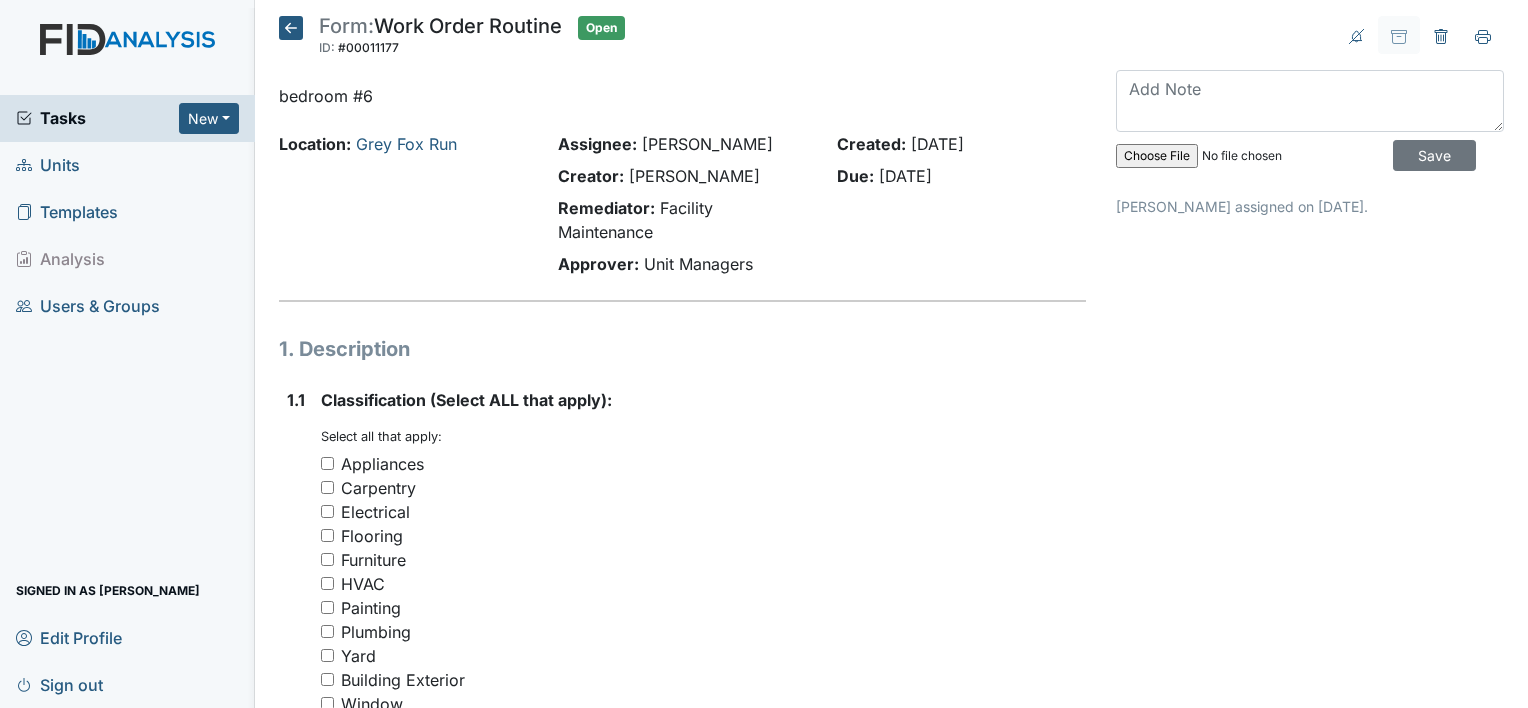 scroll, scrollTop: 0, scrollLeft: 0, axis: both 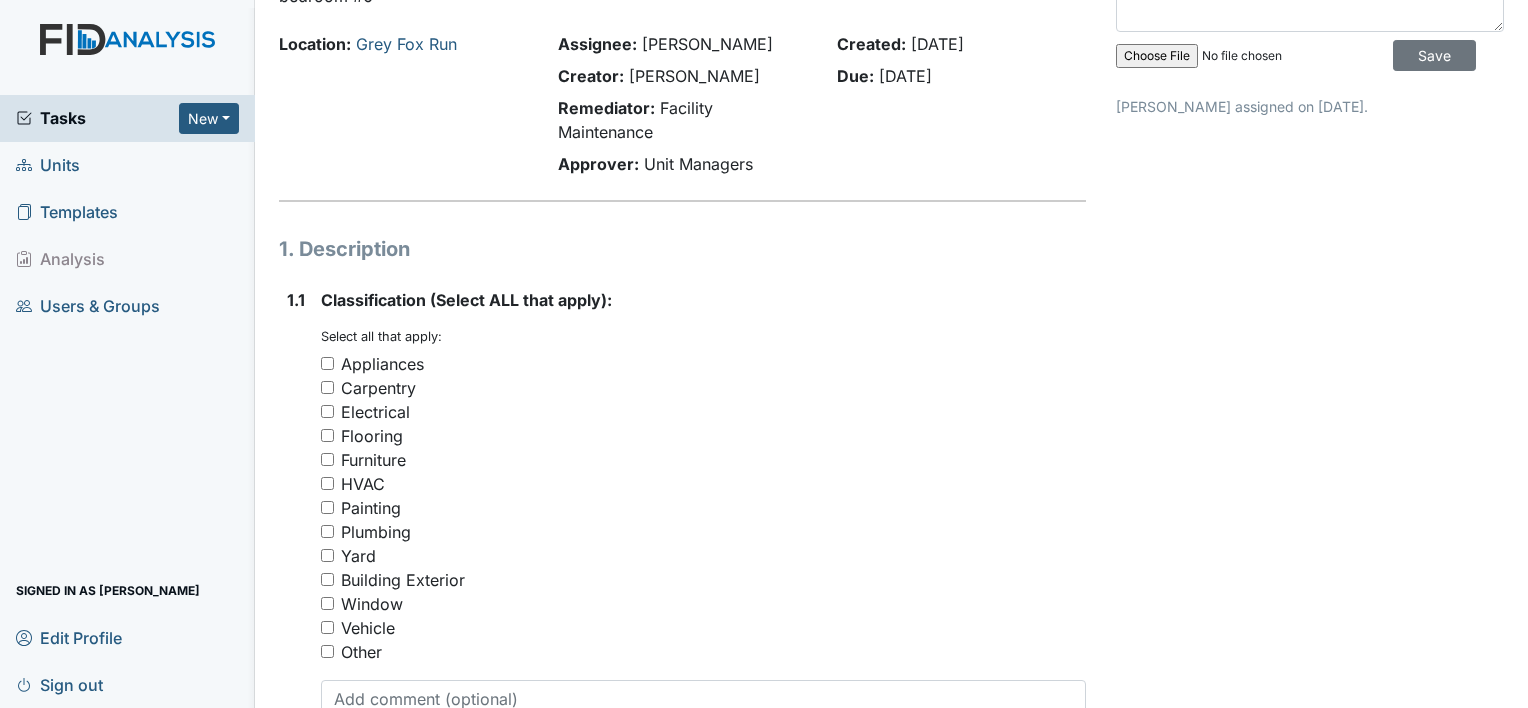 click on "Furniture" at bounding box center (373, 460) 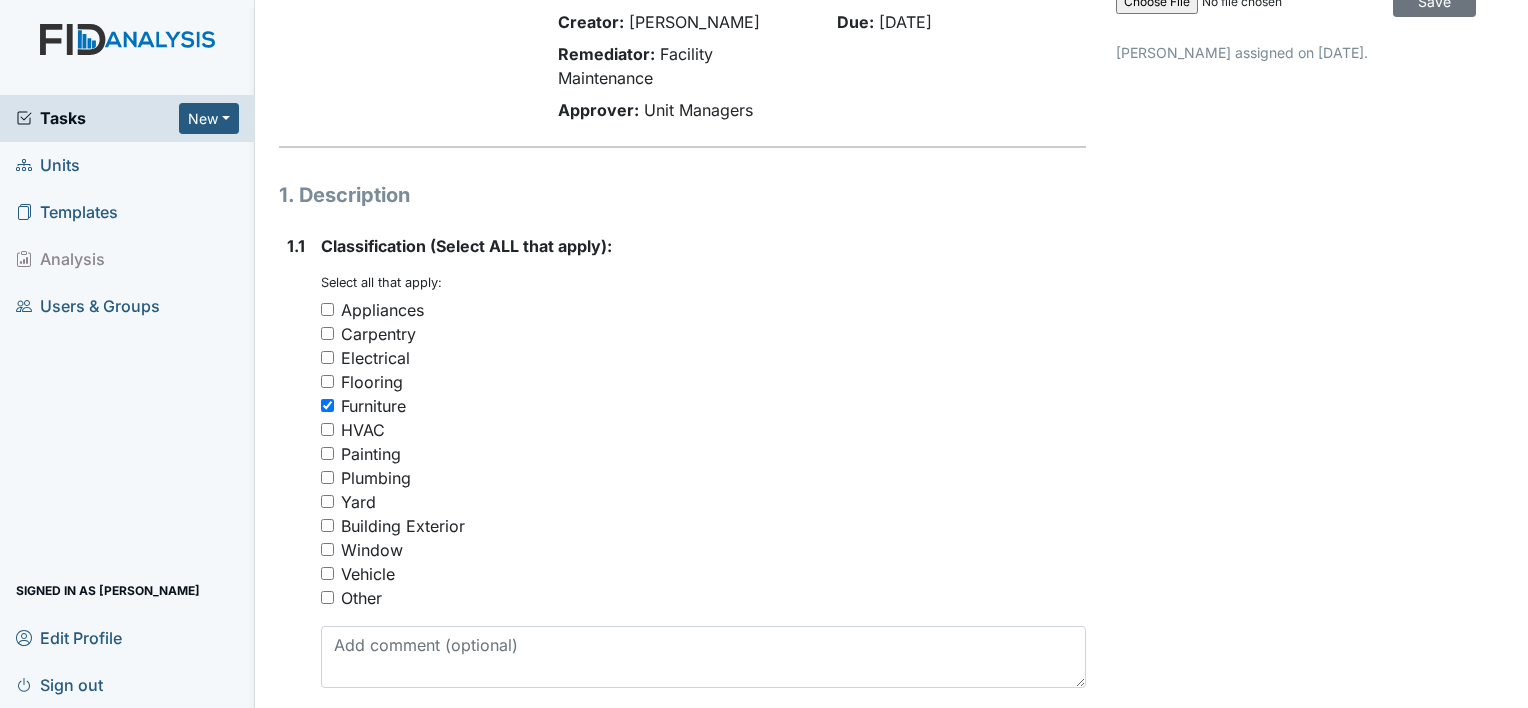 scroll, scrollTop: 200, scrollLeft: 0, axis: vertical 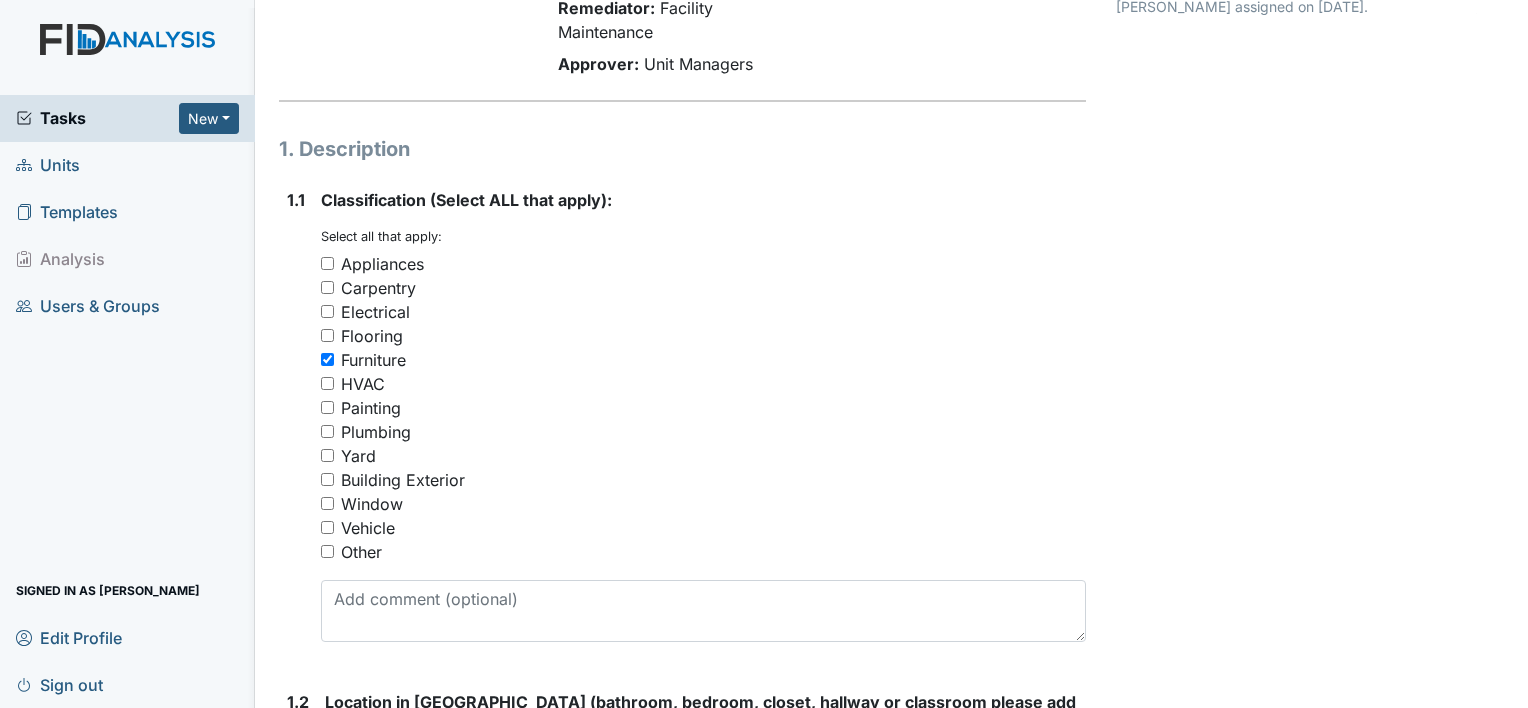 click on "Other" at bounding box center (361, 552) 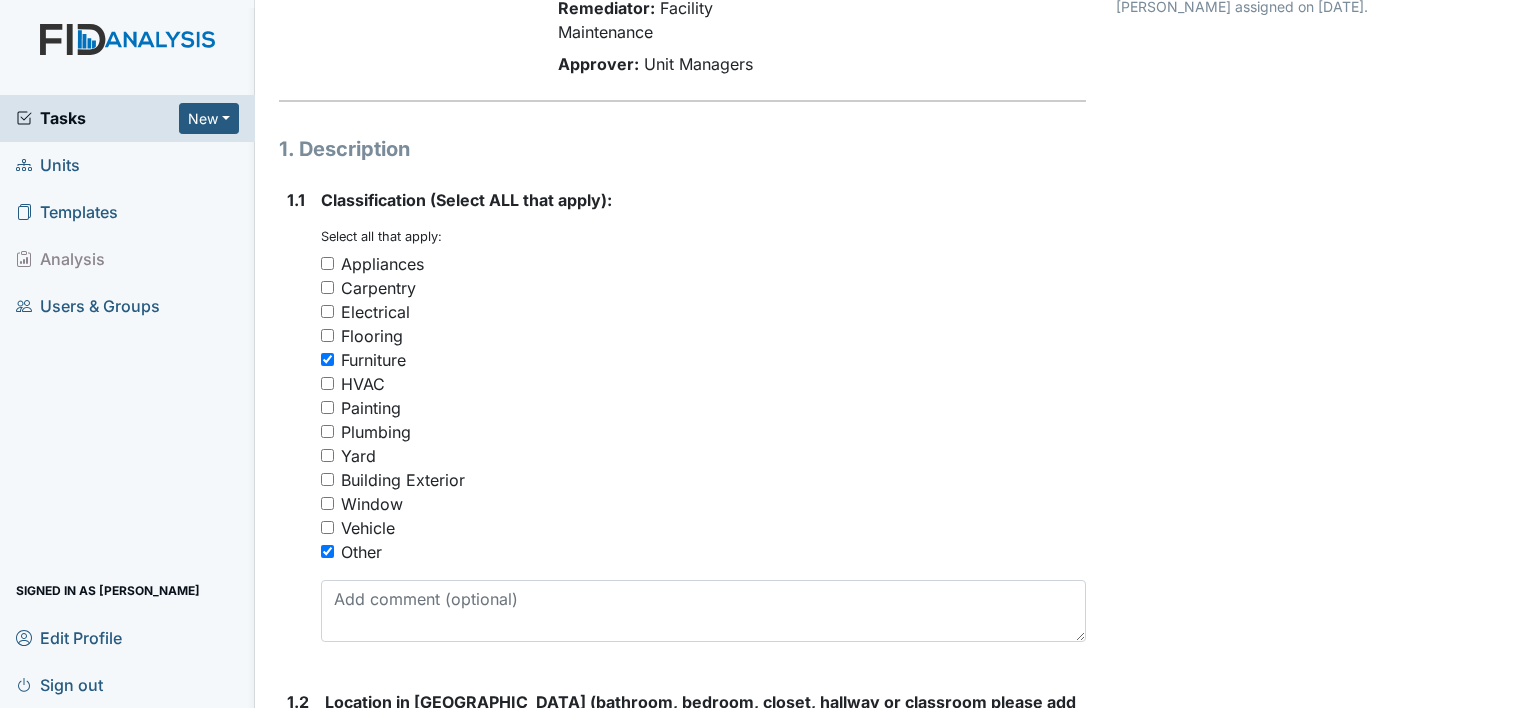 click on "Furniture" at bounding box center (373, 360) 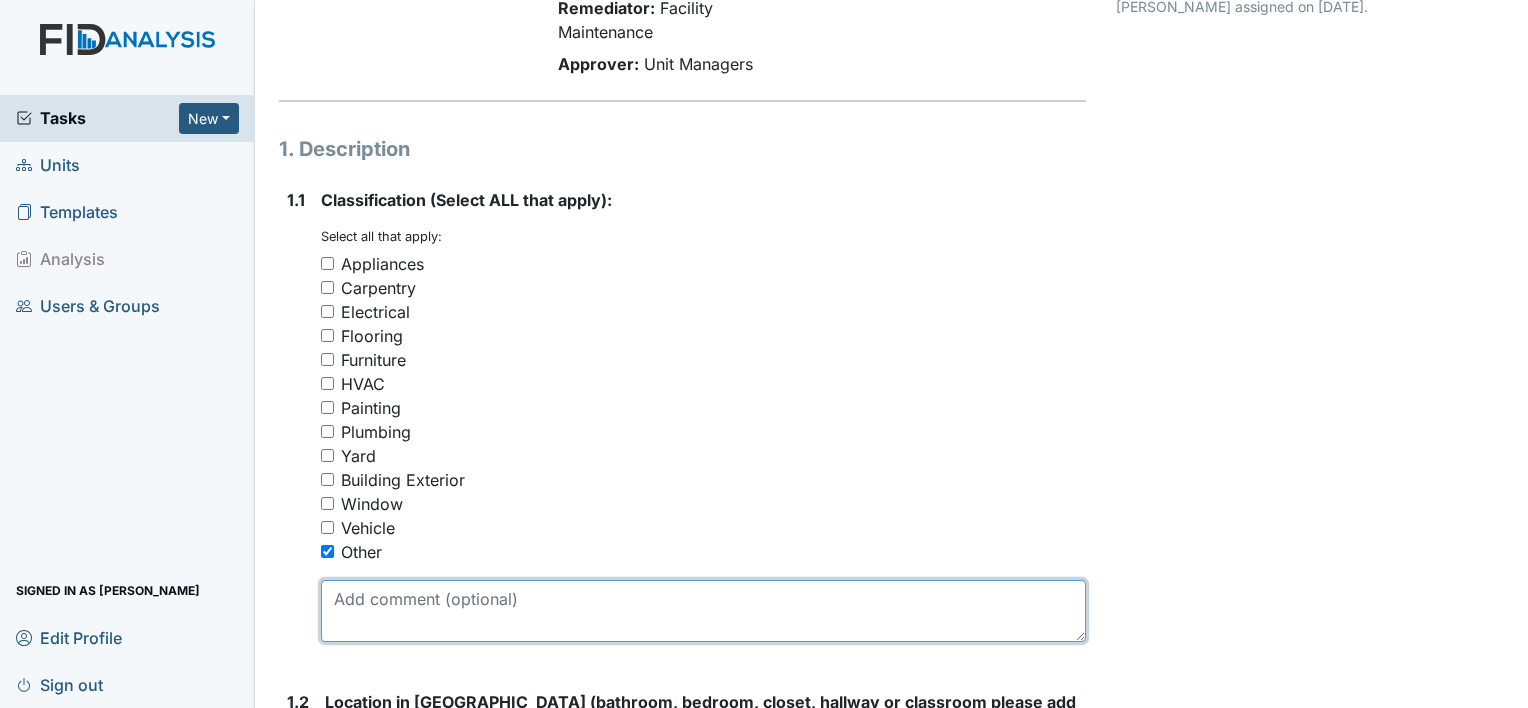 click at bounding box center [703, 611] 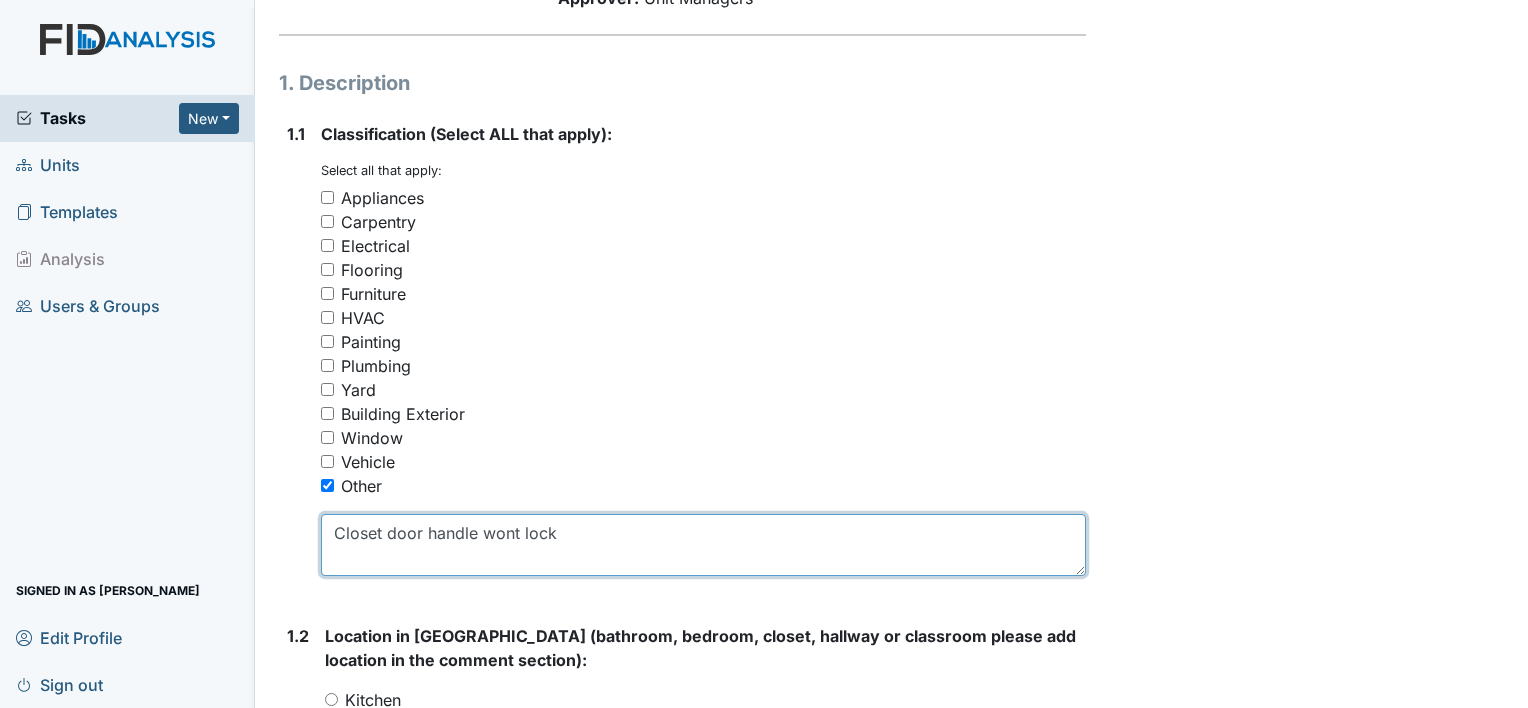 scroll, scrollTop: 300, scrollLeft: 0, axis: vertical 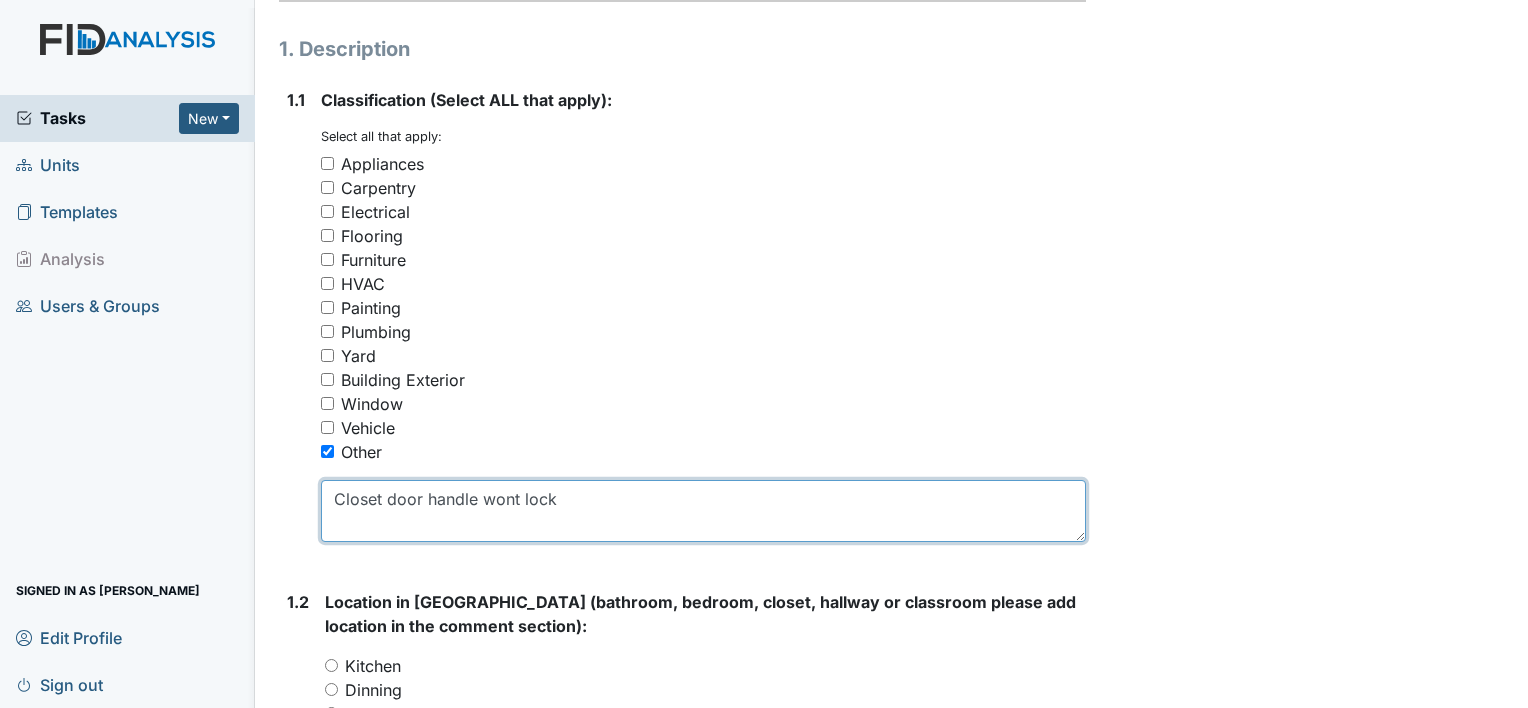 type on "Closet door handle wont lock" 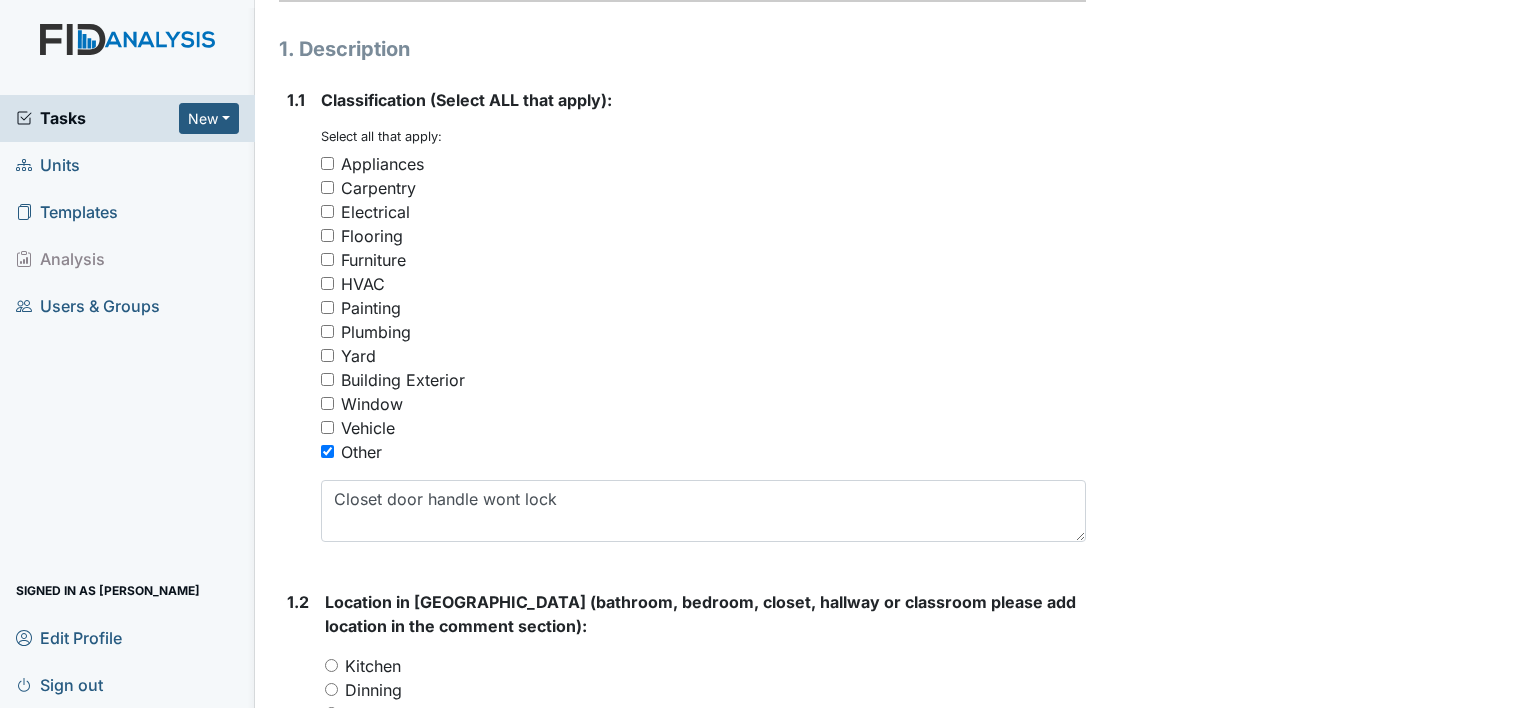 click on "Vehicle" at bounding box center [703, 428] 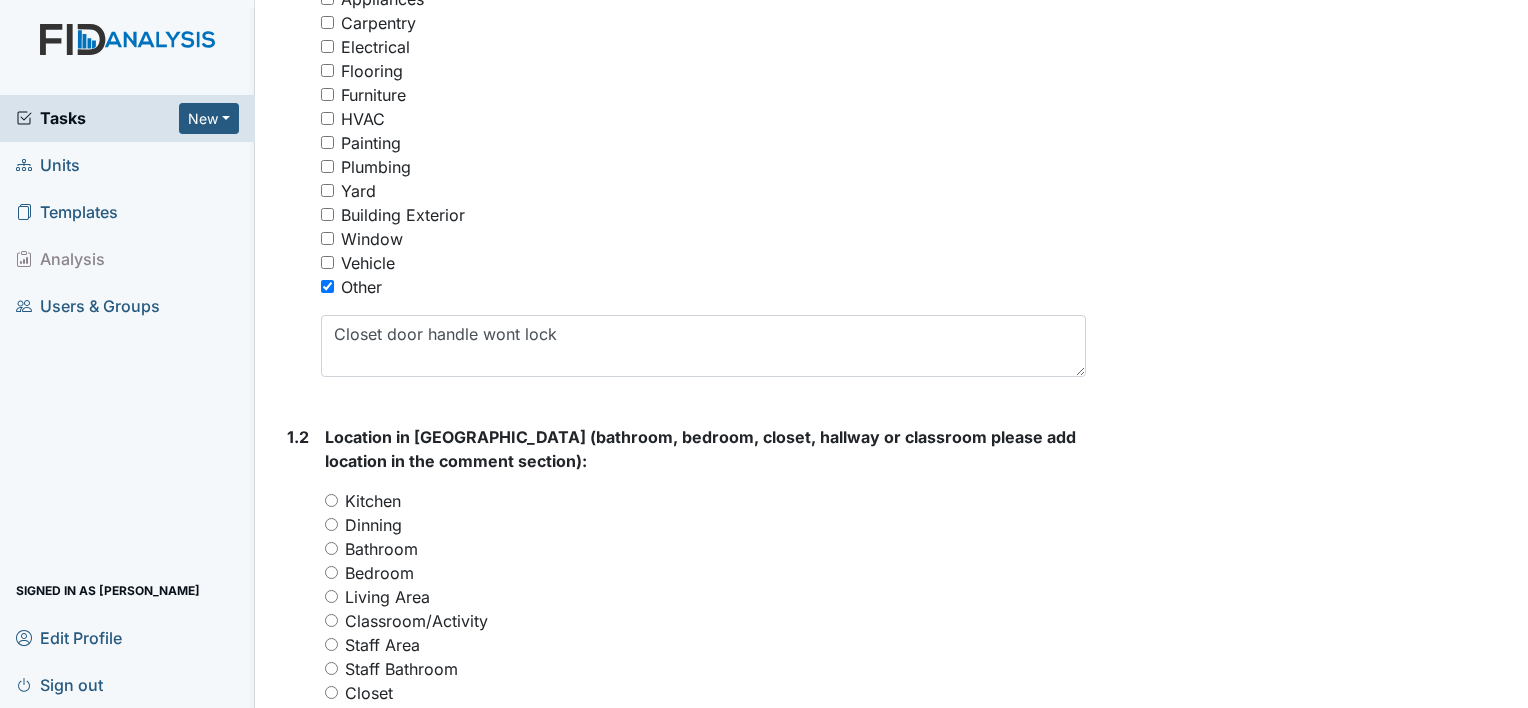 scroll, scrollTop: 500, scrollLeft: 0, axis: vertical 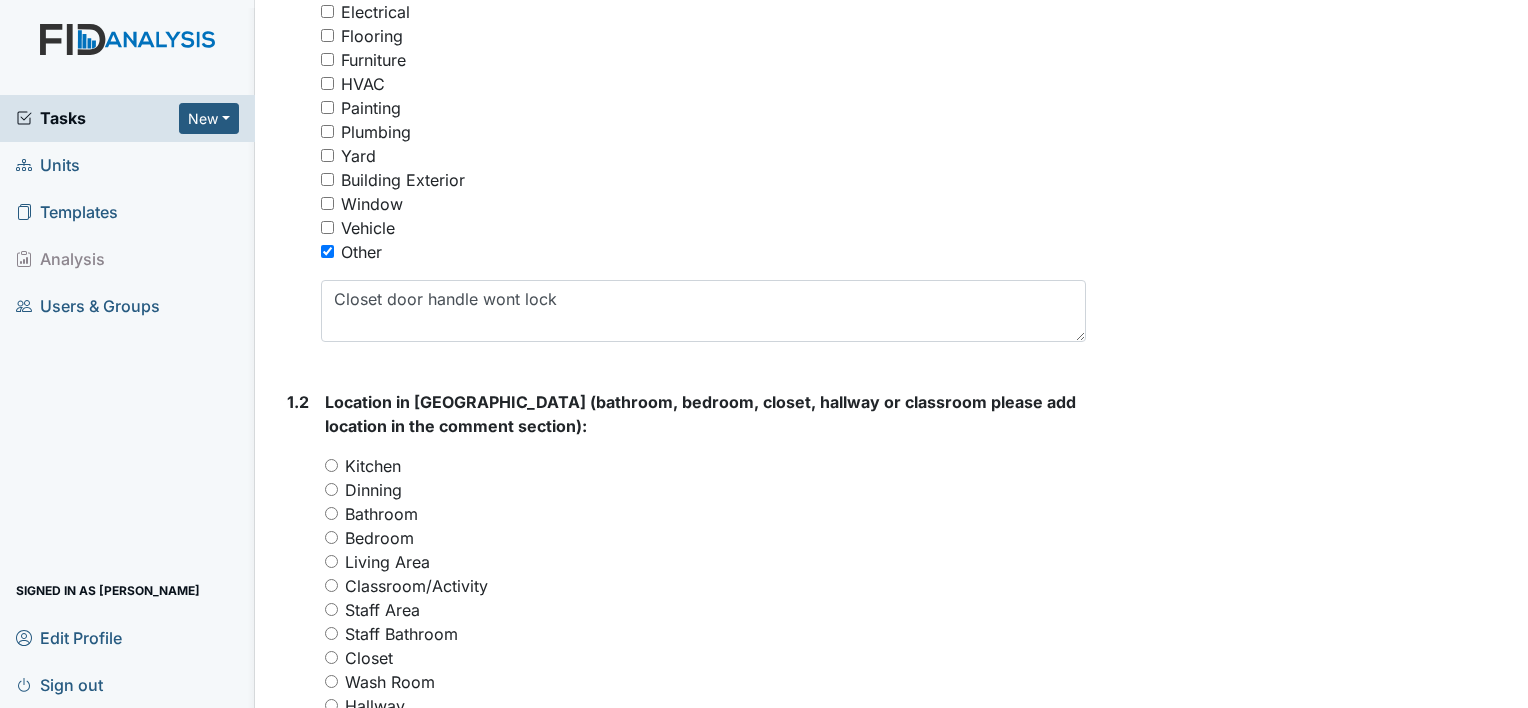 click on "Closet" at bounding box center [369, 658] 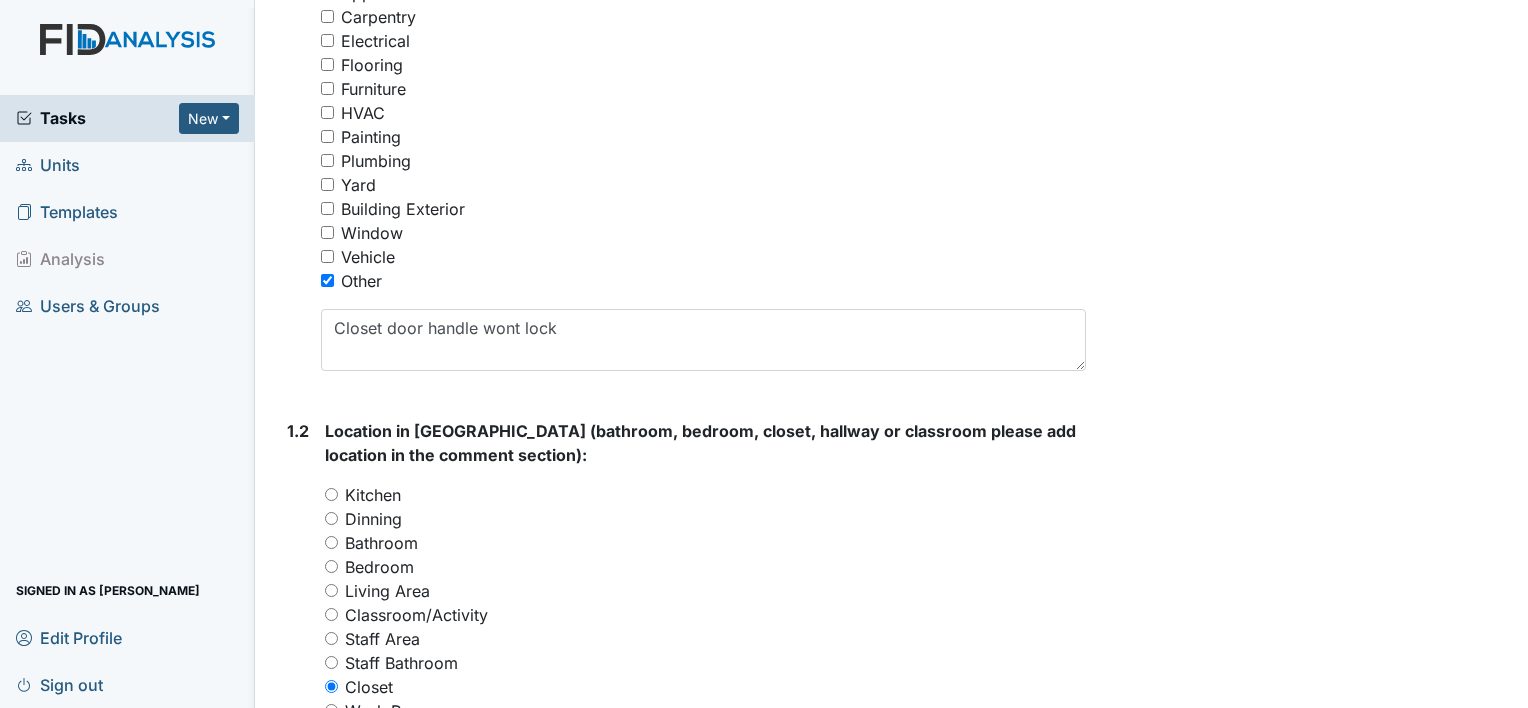 scroll, scrollTop: 500, scrollLeft: 0, axis: vertical 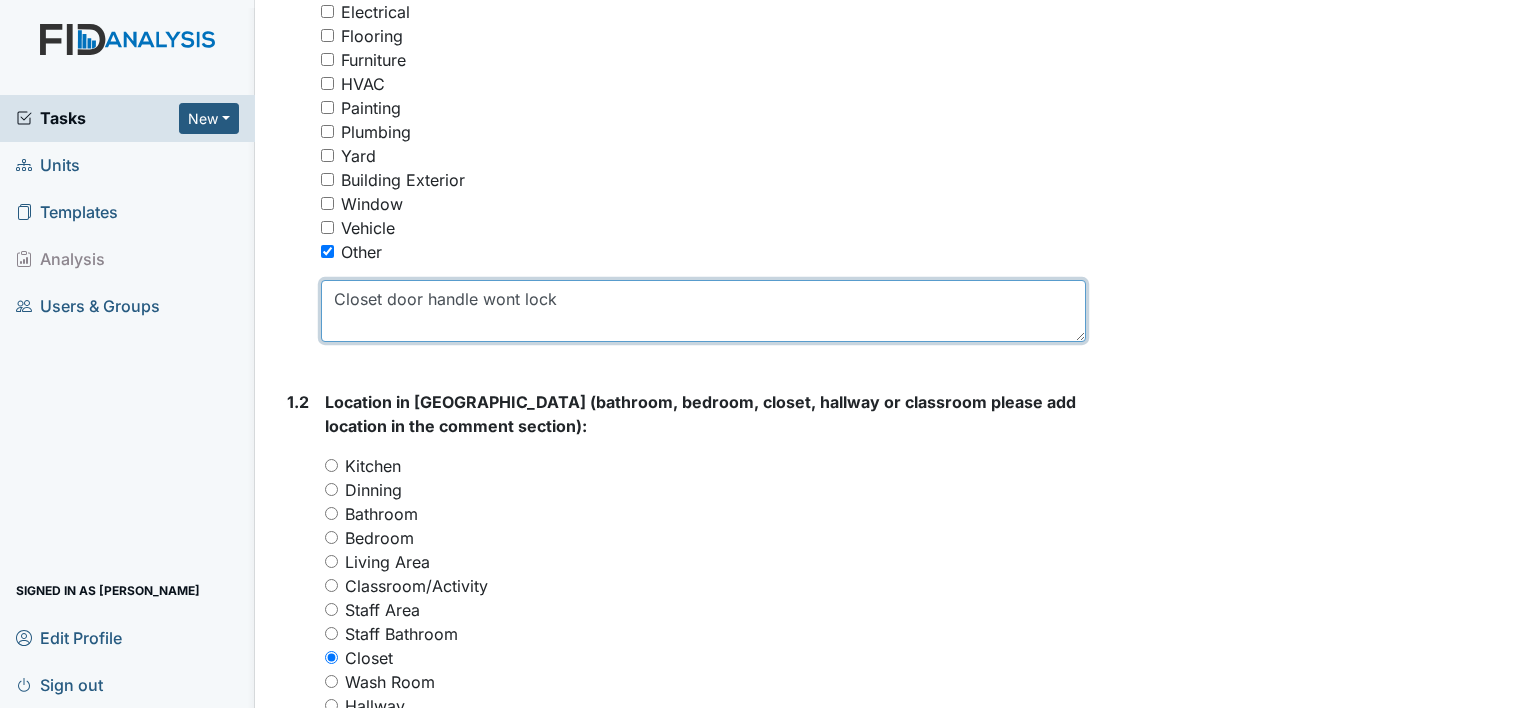 click on "Closet door handle wont lock" at bounding box center [703, 311] 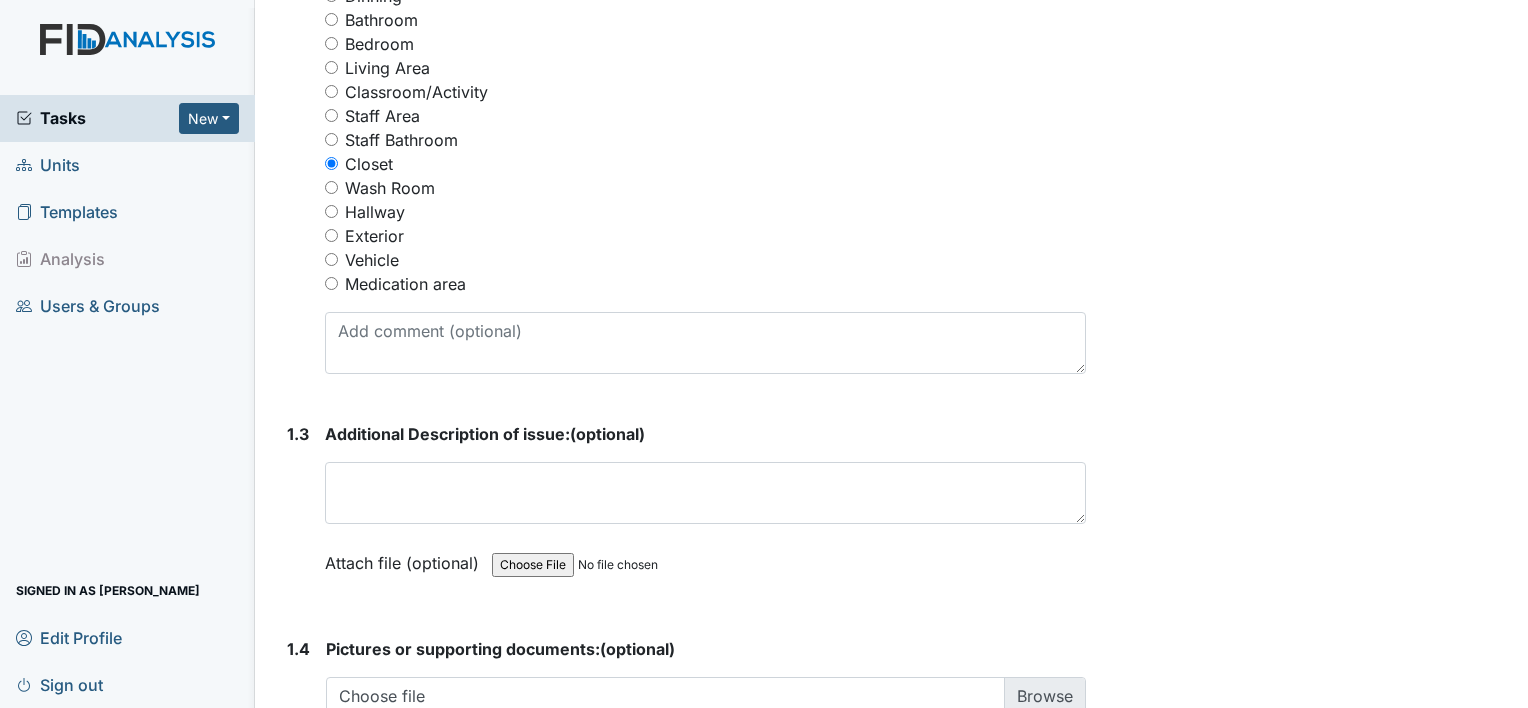 scroll, scrollTop: 1000, scrollLeft: 0, axis: vertical 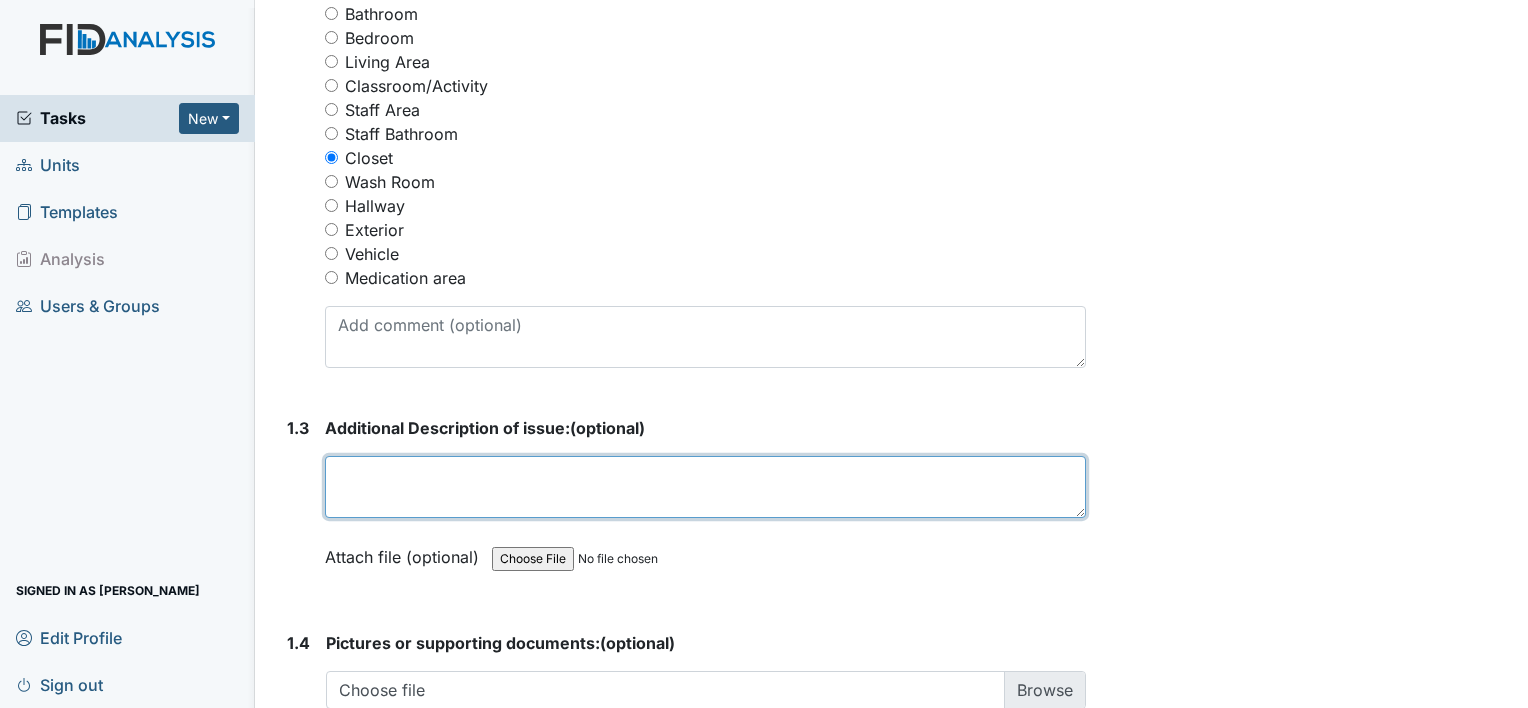 click at bounding box center (705, 487) 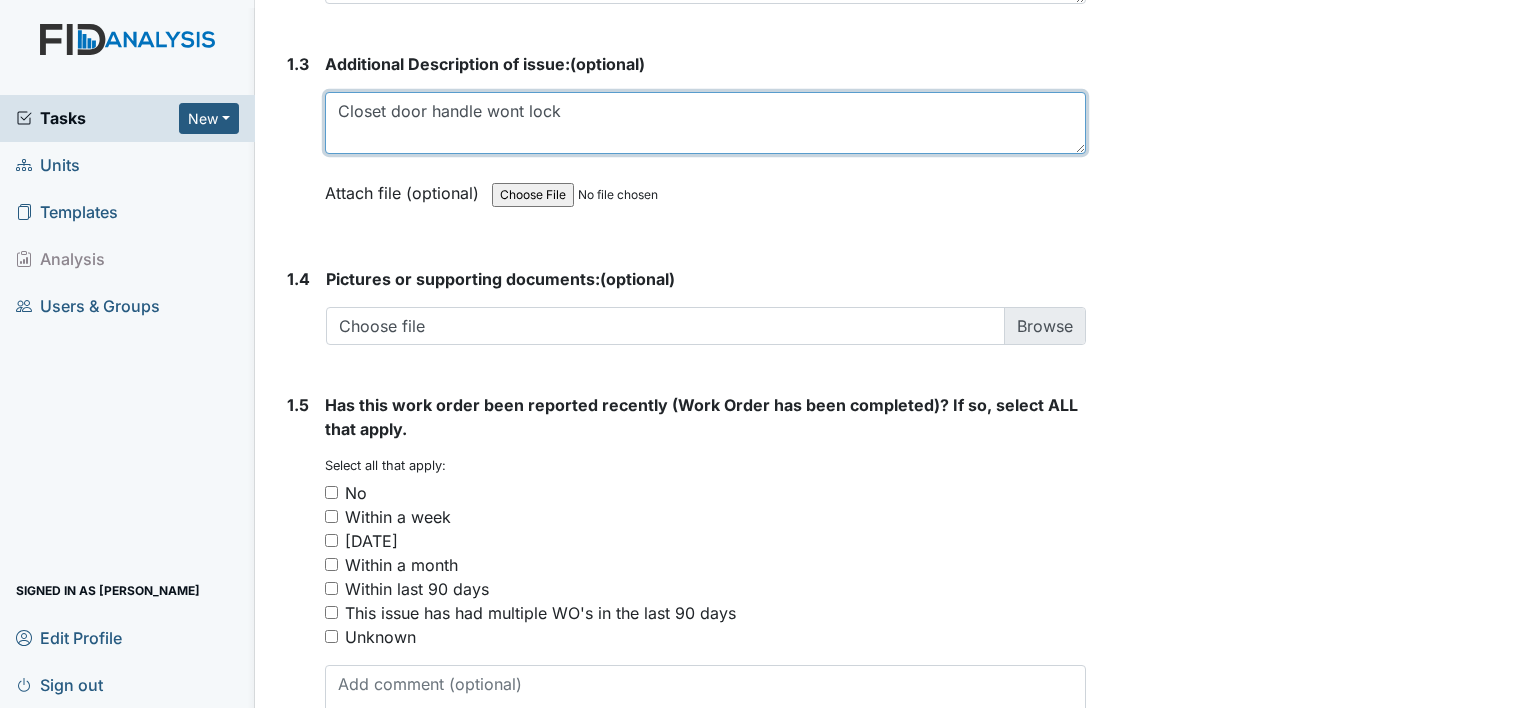scroll, scrollTop: 1400, scrollLeft: 0, axis: vertical 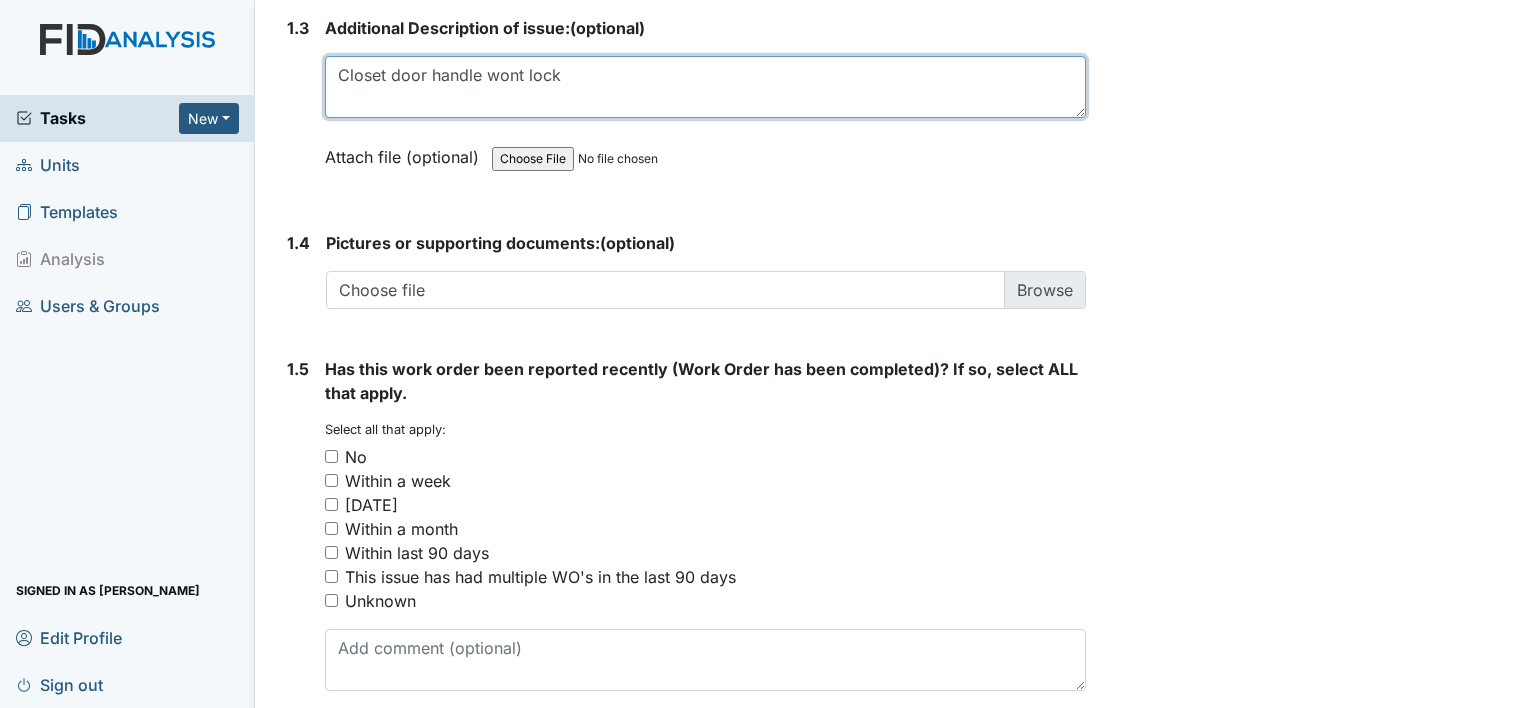 type on "Closet door handle wont lock" 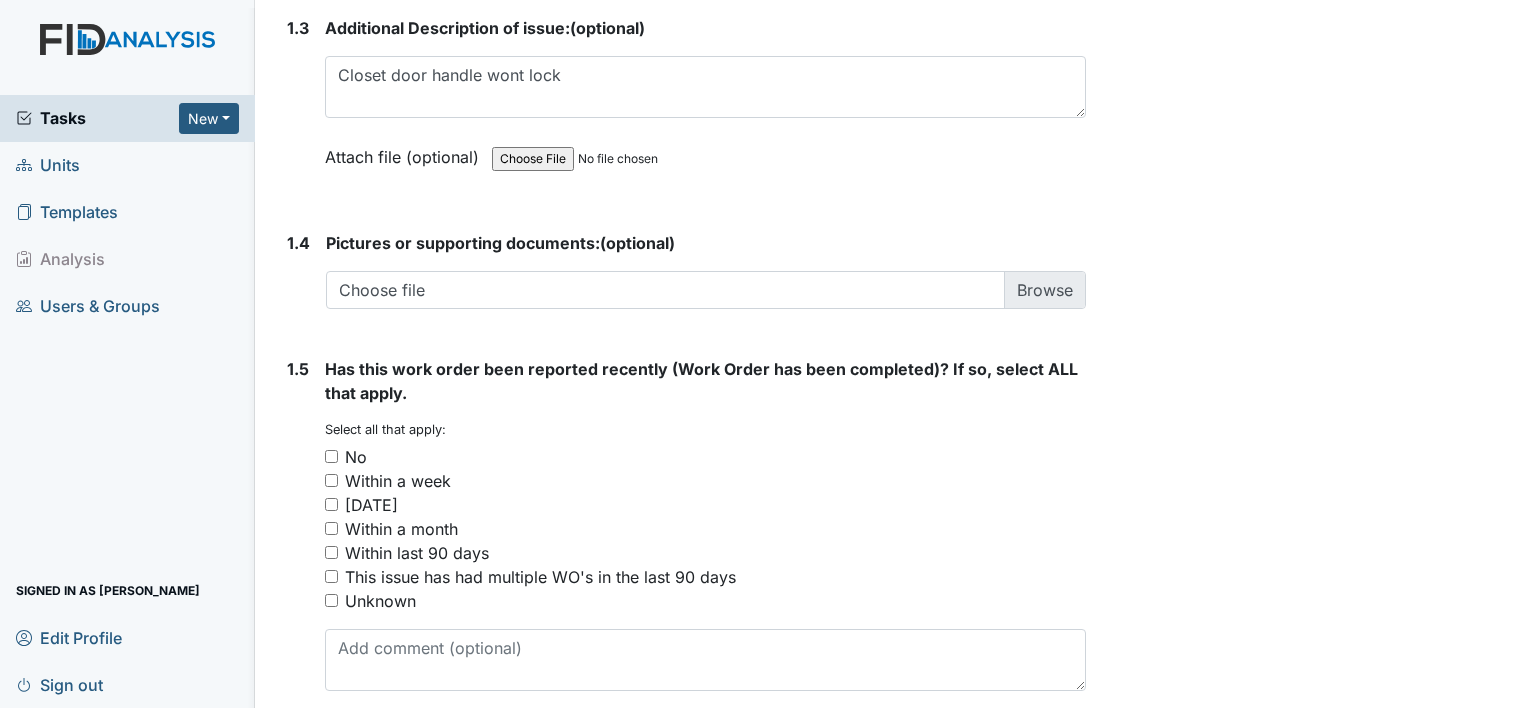 click on "No" at bounding box center (331, 456) 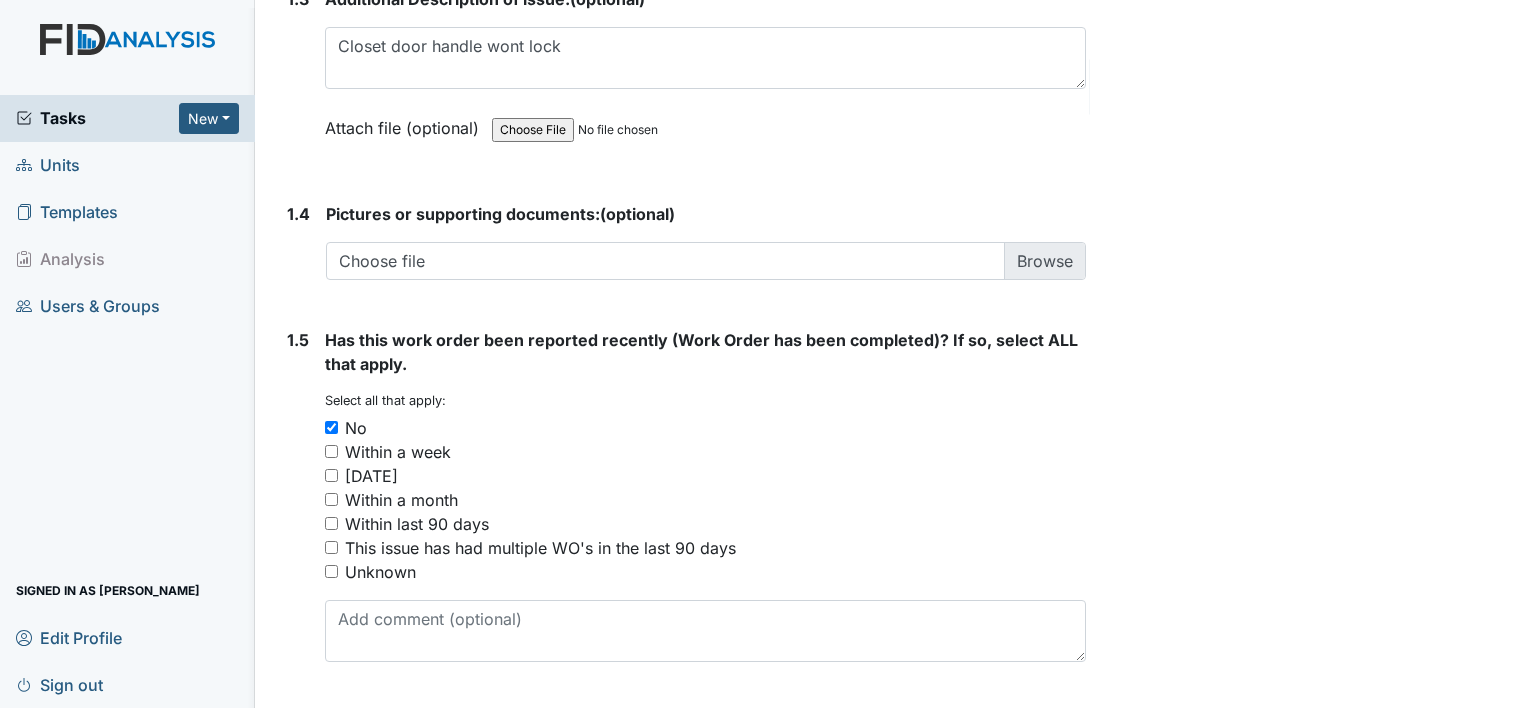scroll, scrollTop: 1482, scrollLeft: 0, axis: vertical 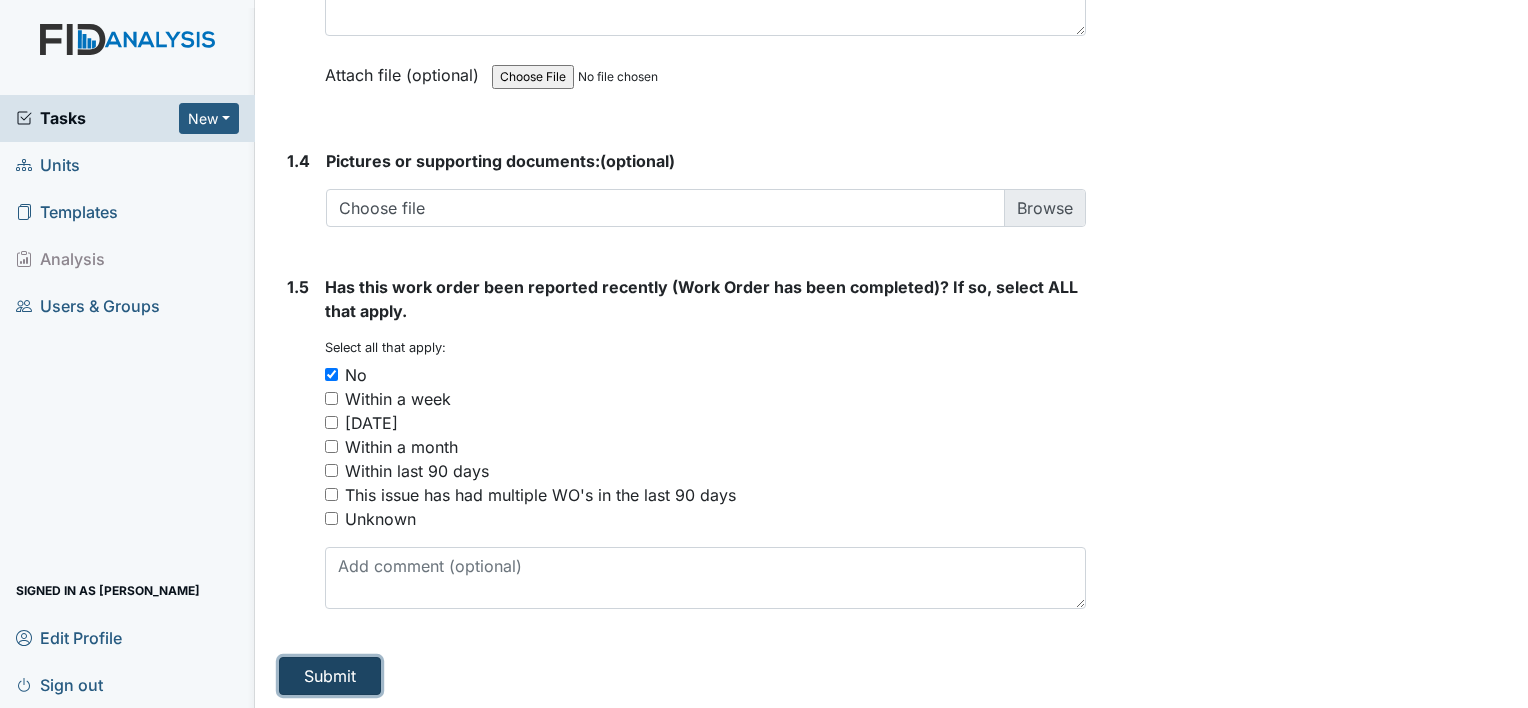 click on "Submit" at bounding box center (330, 676) 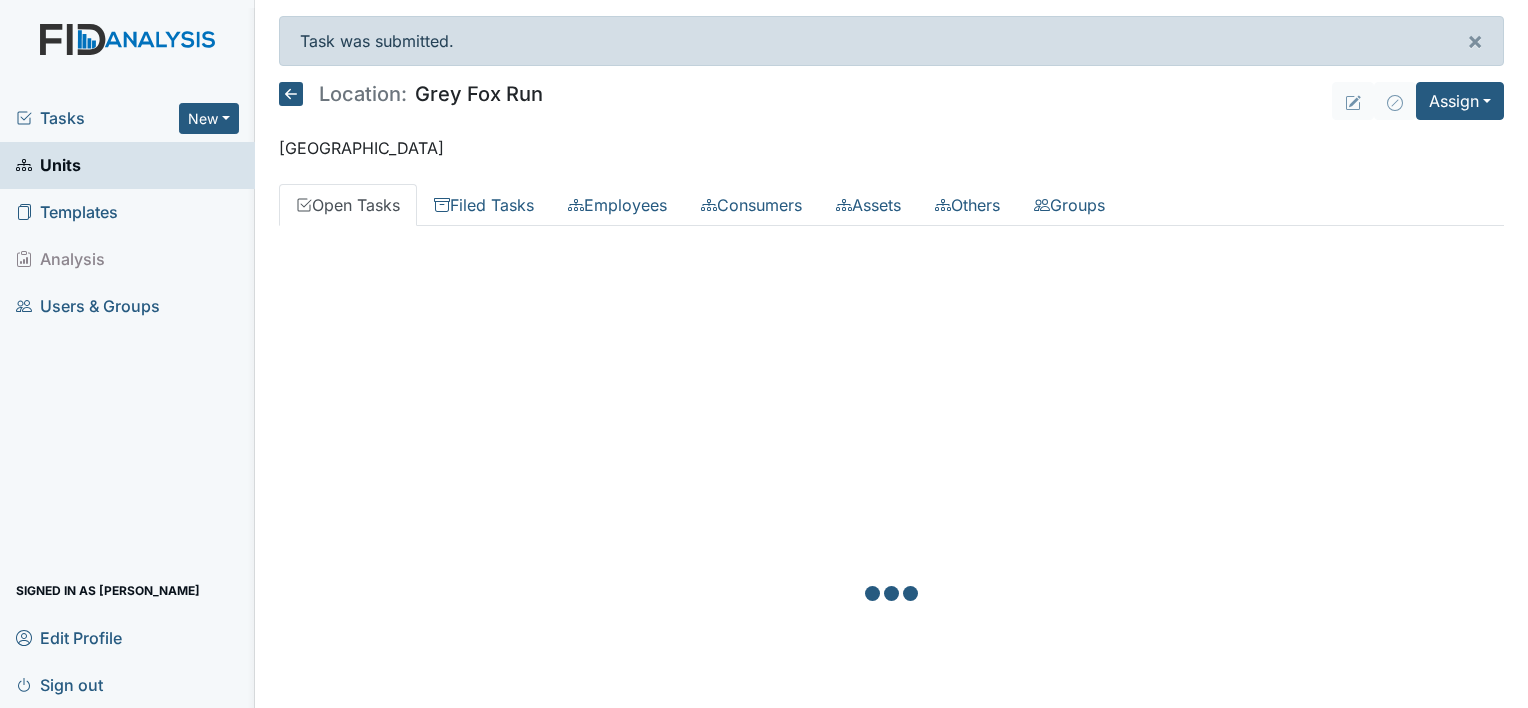 scroll, scrollTop: 0, scrollLeft: 0, axis: both 